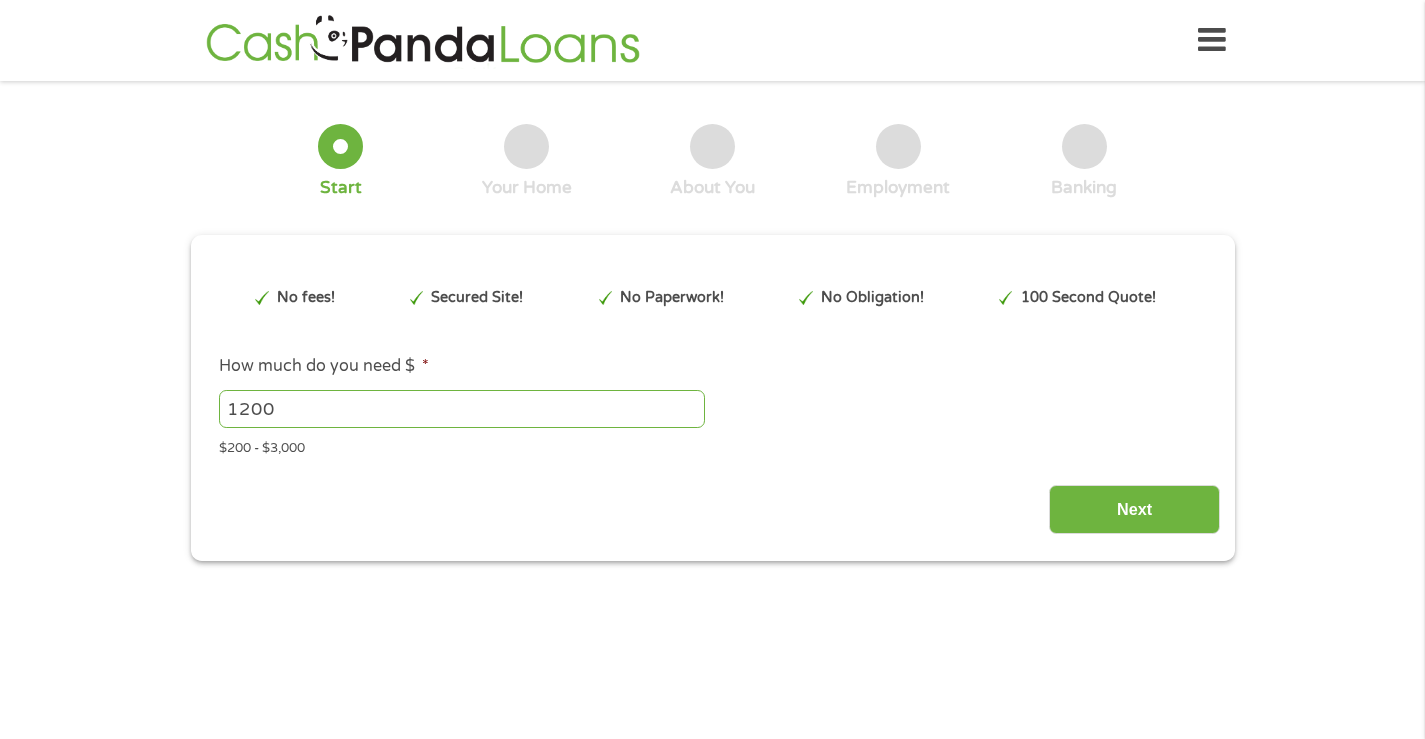 scroll, scrollTop: 0, scrollLeft: 0, axis: both 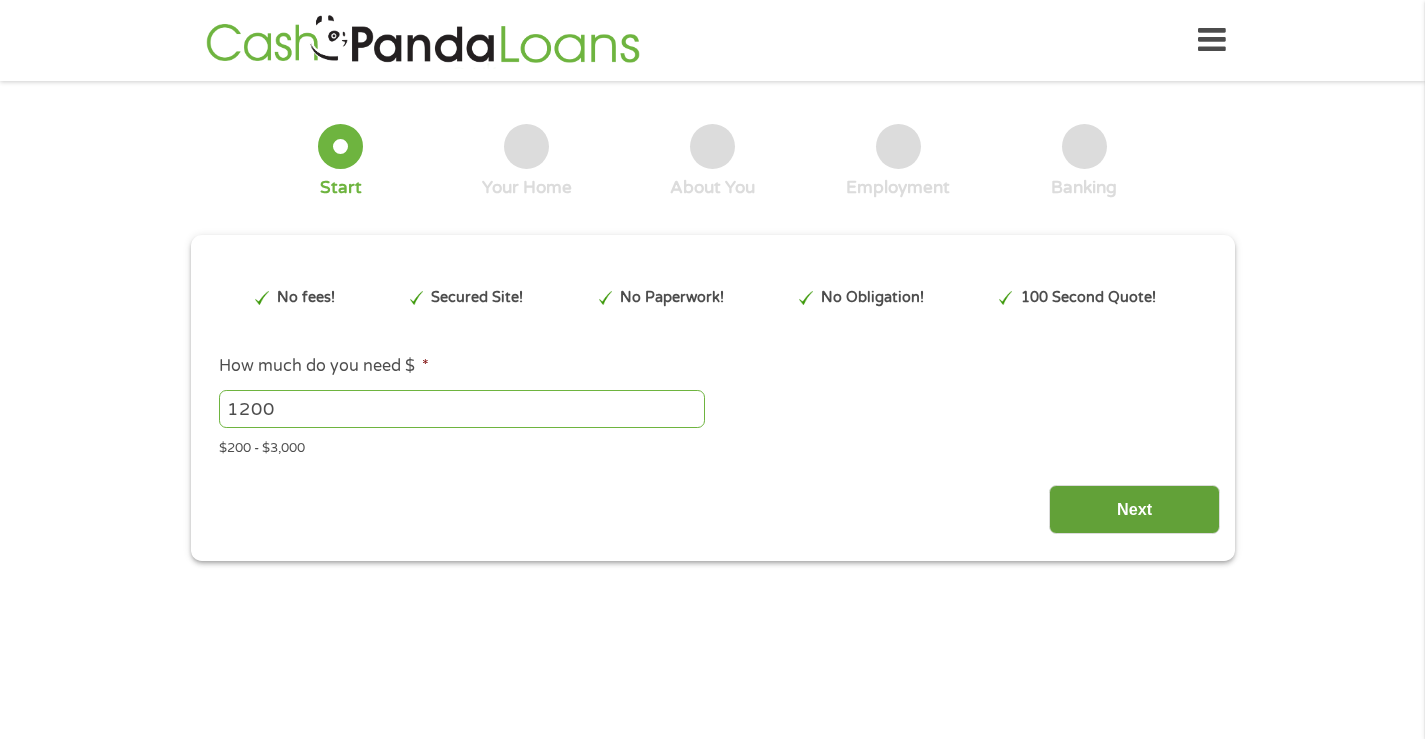 click on "Next" at bounding box center (1134, 509) 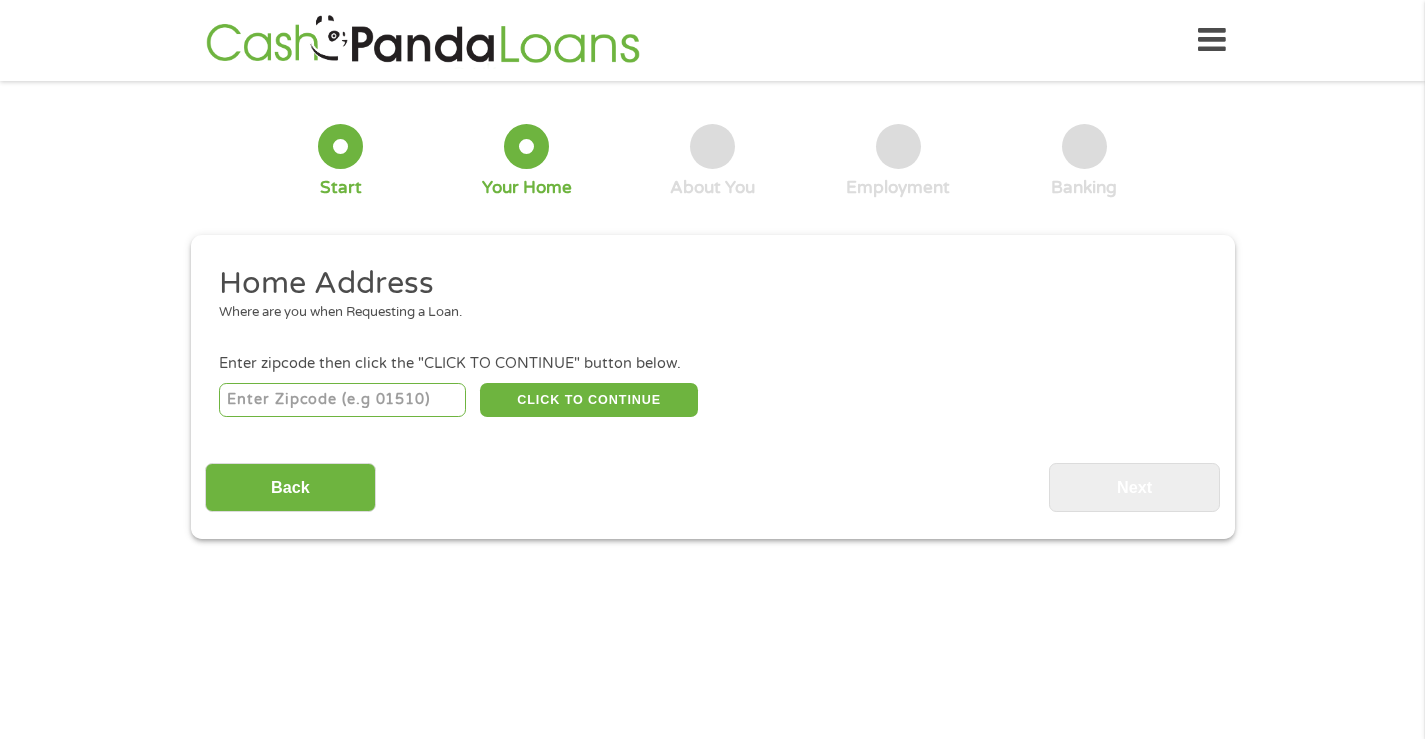 scroll, scrollTop: 8, scrollLeft: 8, axis: both 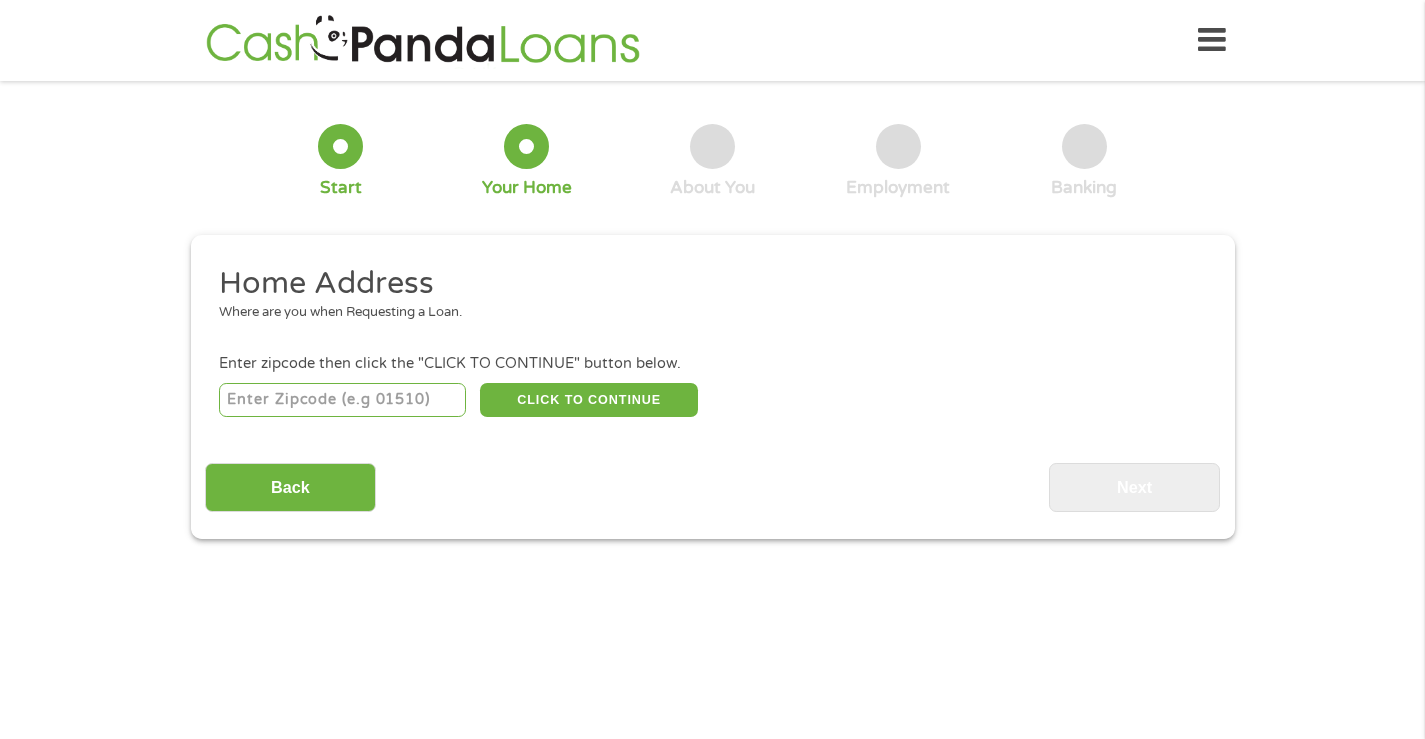 click at bounding box center (342, 400) 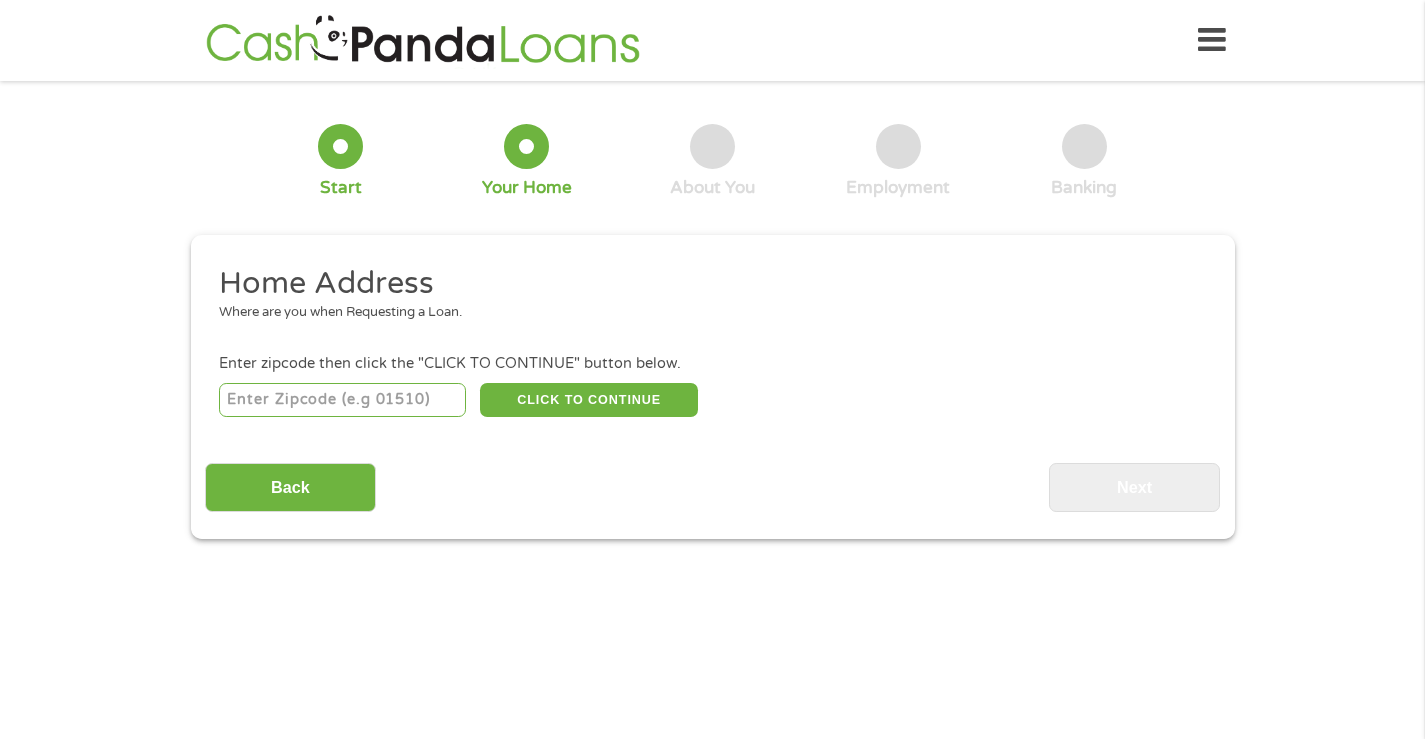 type on "84047" 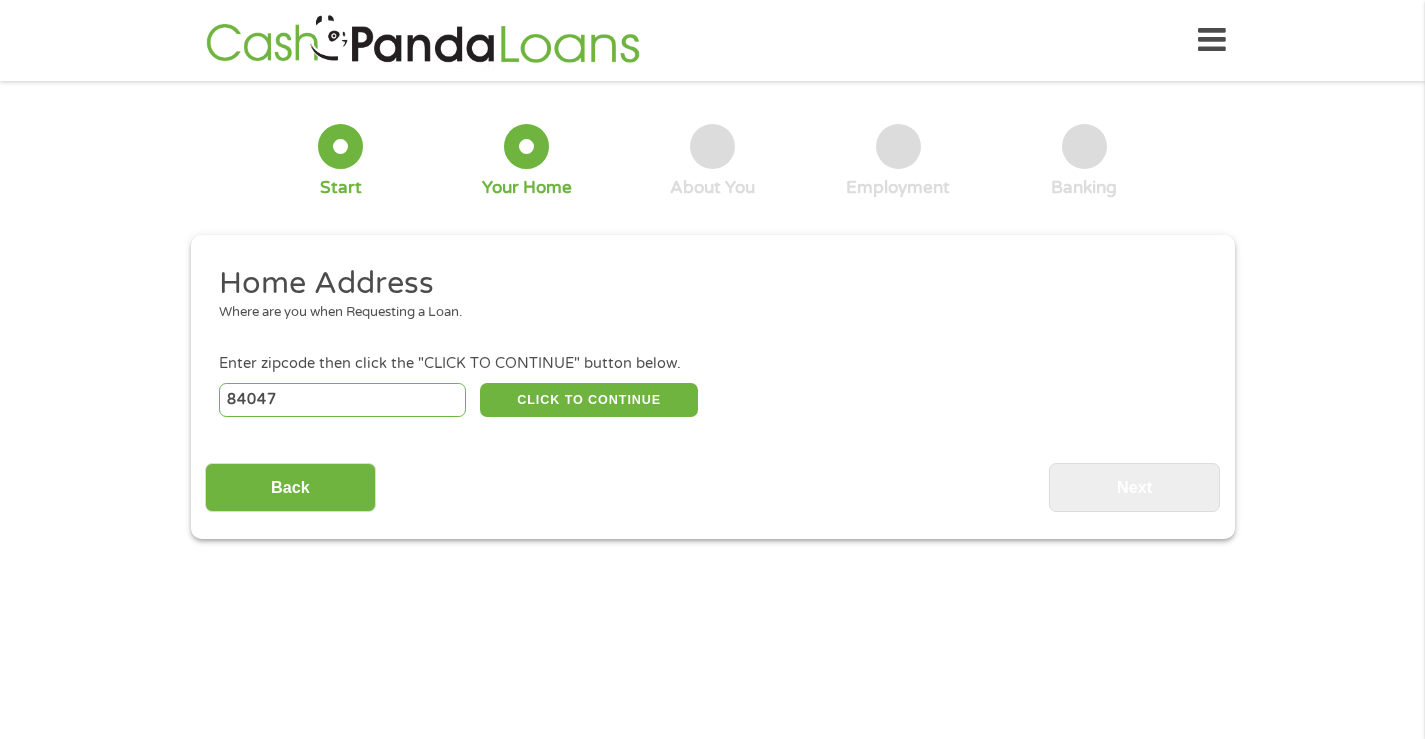 select on "Utah" 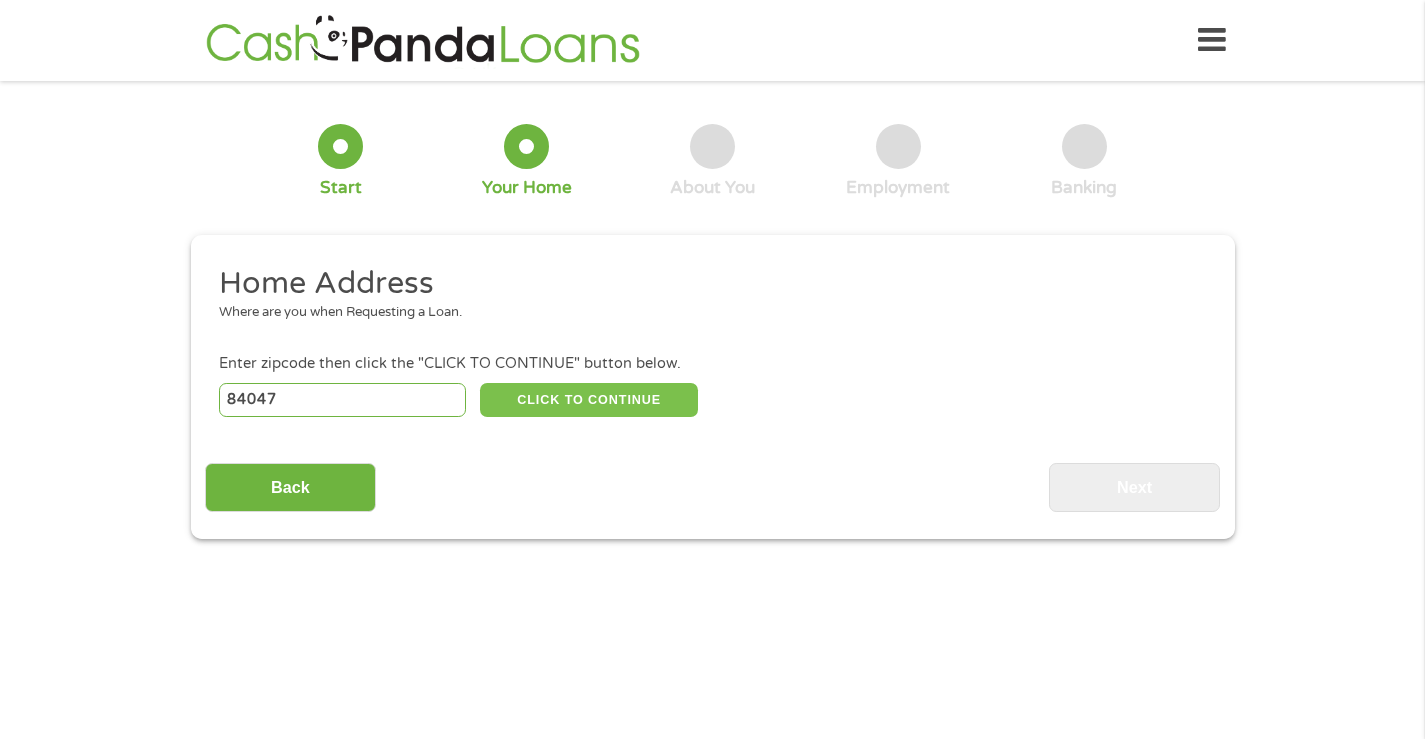 click on "CLICK TO CONTINUE" at bounding box center (589, 400) 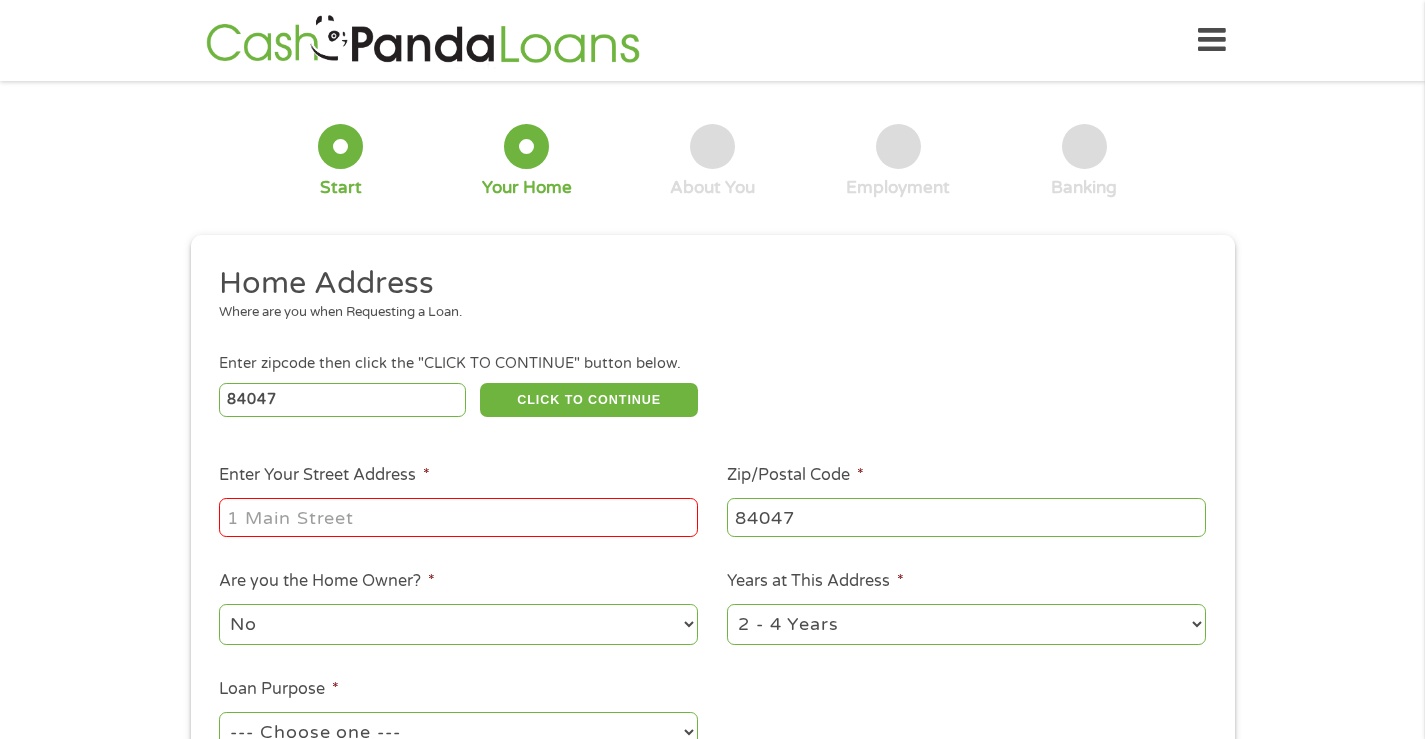 click on "Enter Your Street Address *" at bounding box center (458, 517) 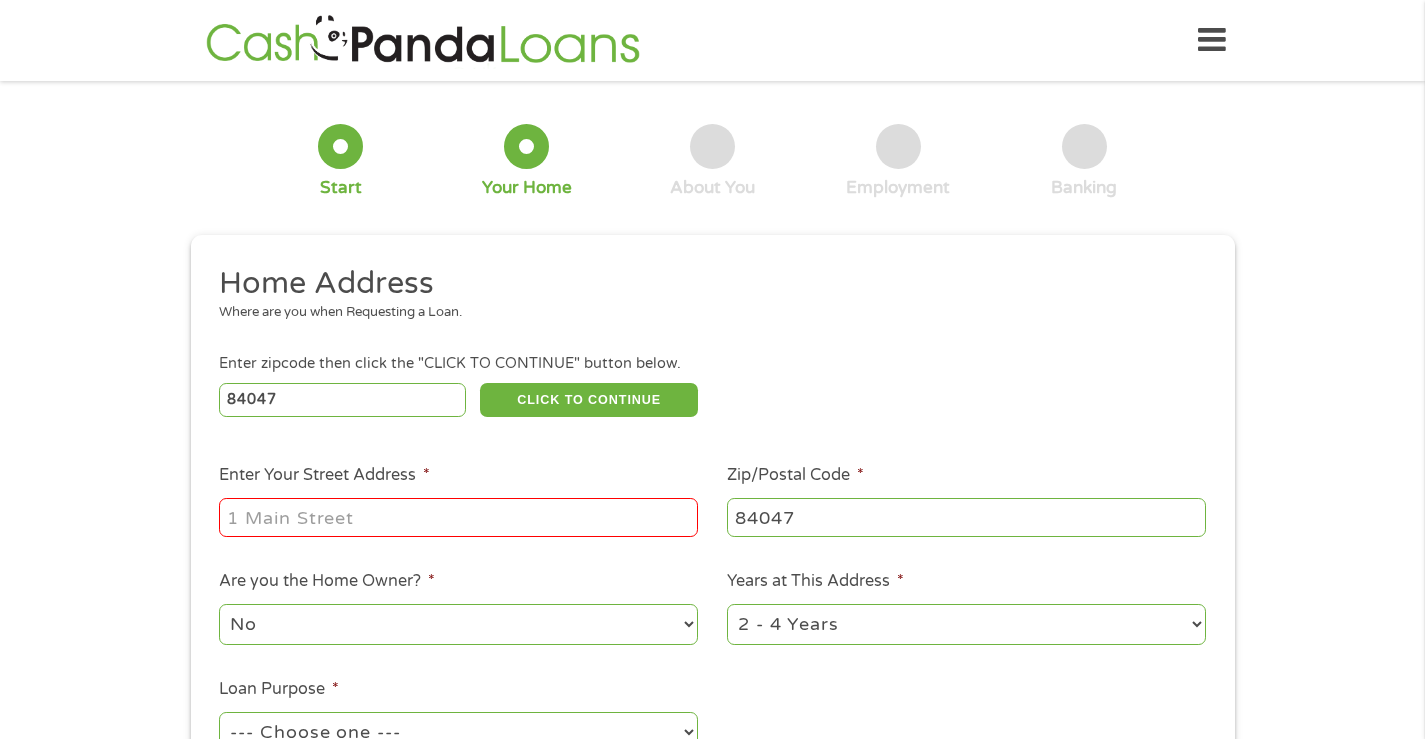 type on "7737 S Casa Verde" 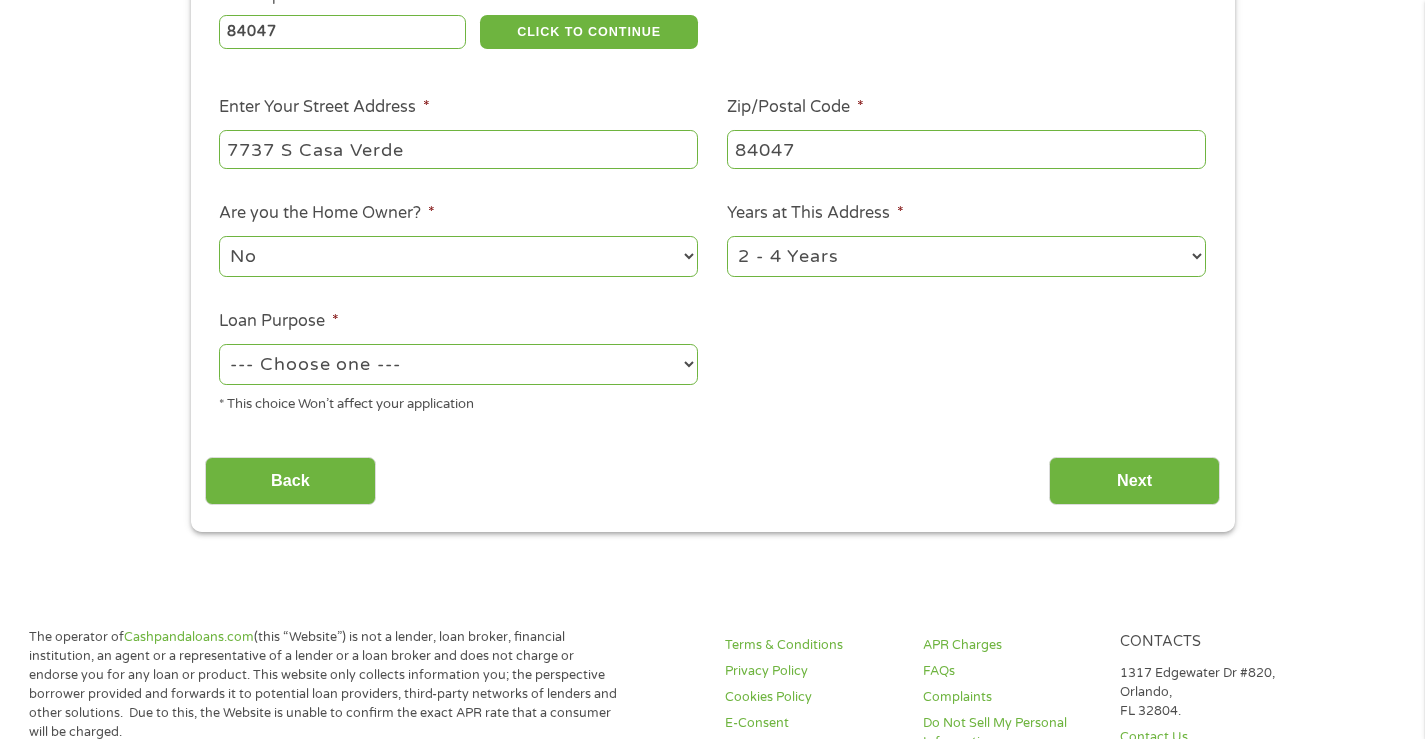 scroll, scrollTop: 375, scrollLeft: 0, axis: vertical 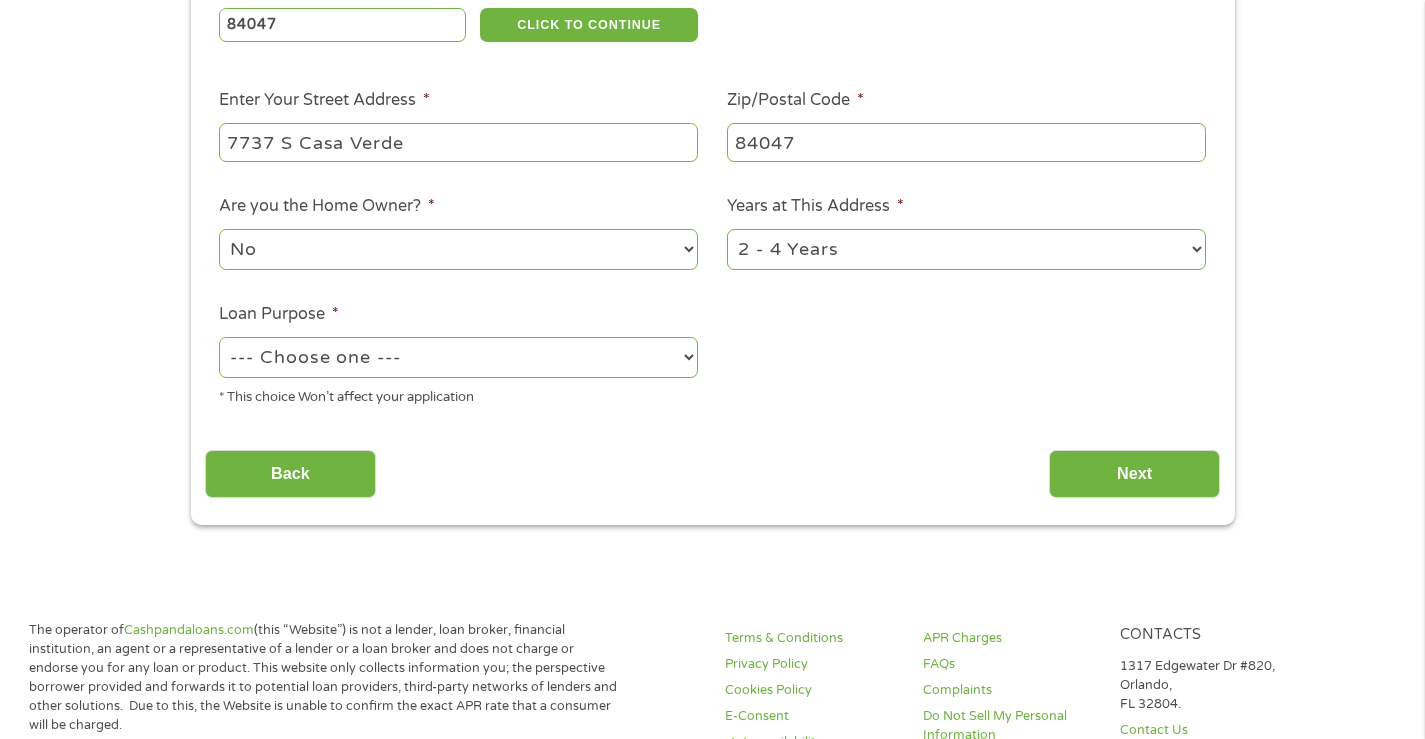click on "No Yes" at bounding box center [458, 249] 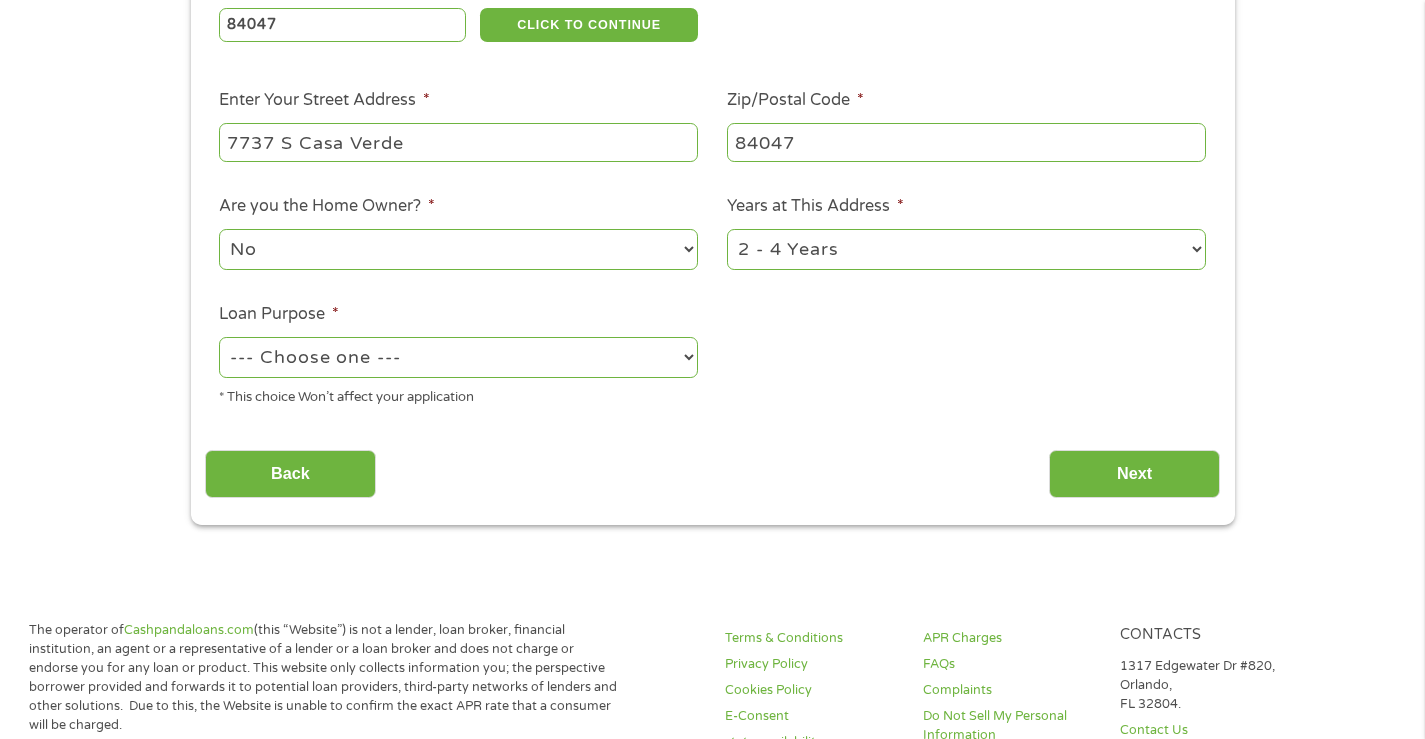 select on "yes" 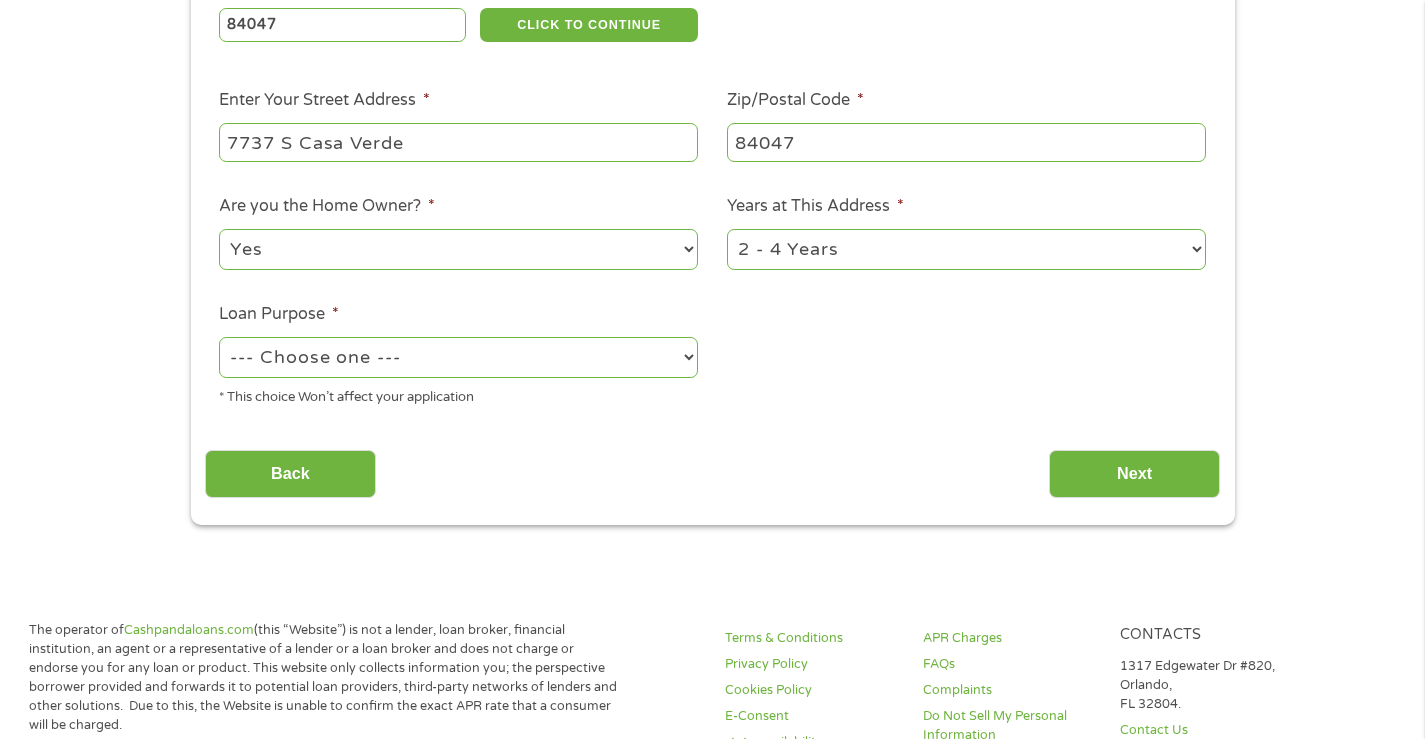 click on "No Yes" at bounding box center [458, 249] 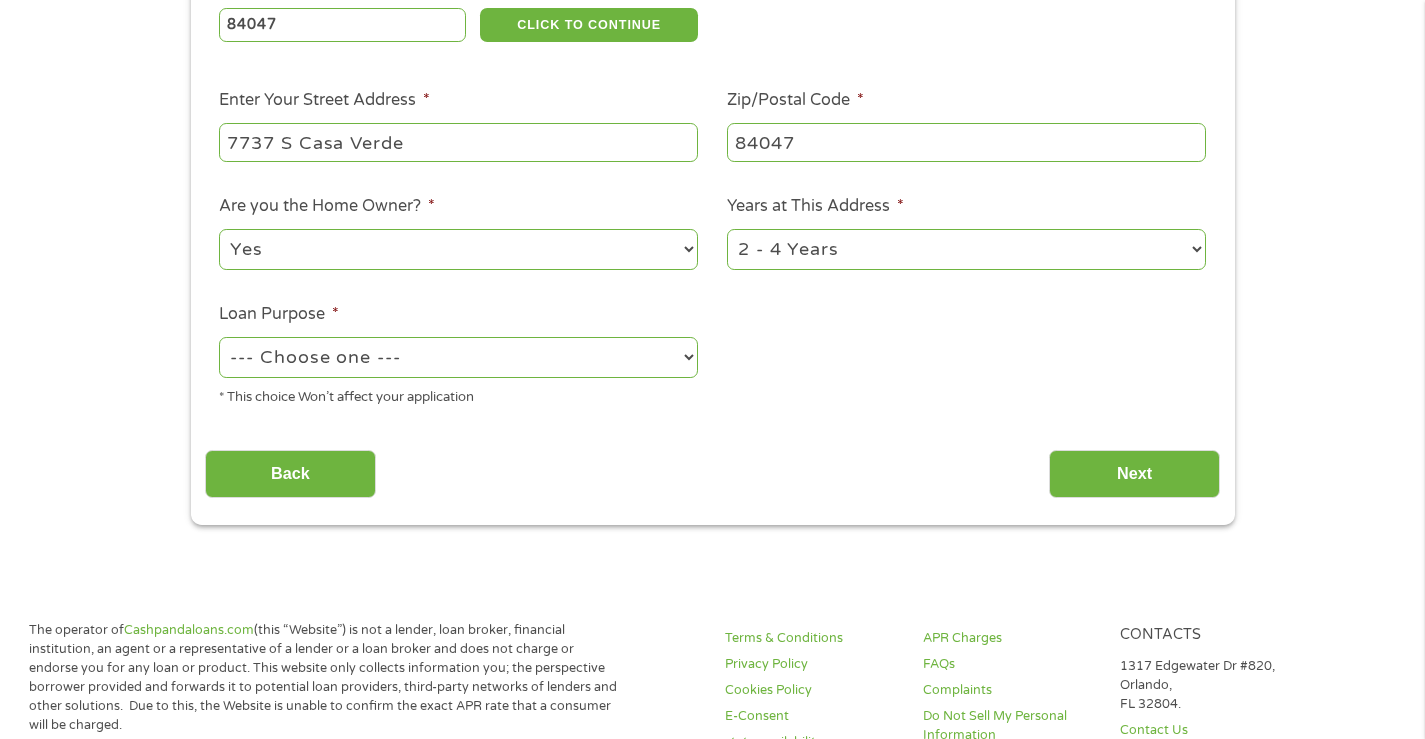 click on "1 Year or less 1 - 2 Years 2 - 4 Years Over 4 Years" at bounding box center [966, 249] 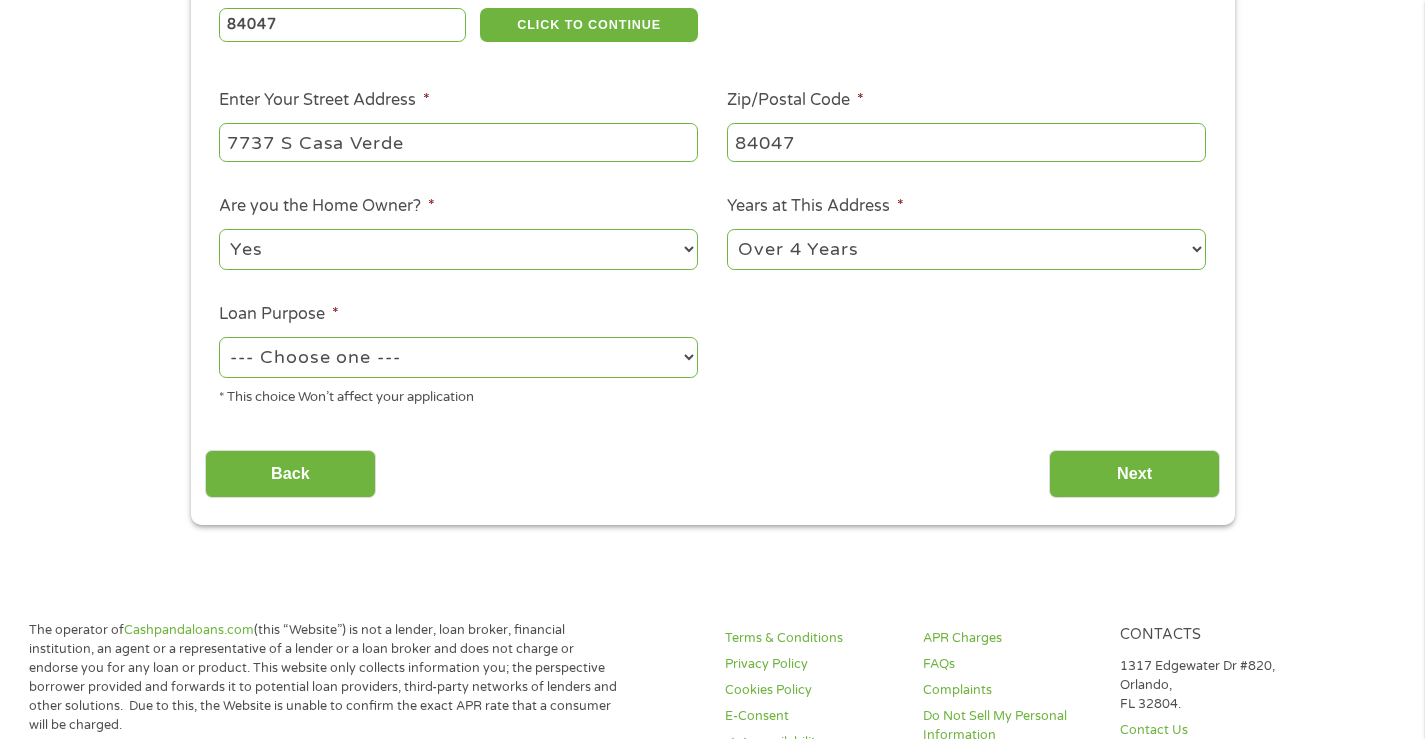 click on "1 Year or less 1 - 2 Years 2 - 4 Years Over 4 Years" at bounding box center [966, 249] 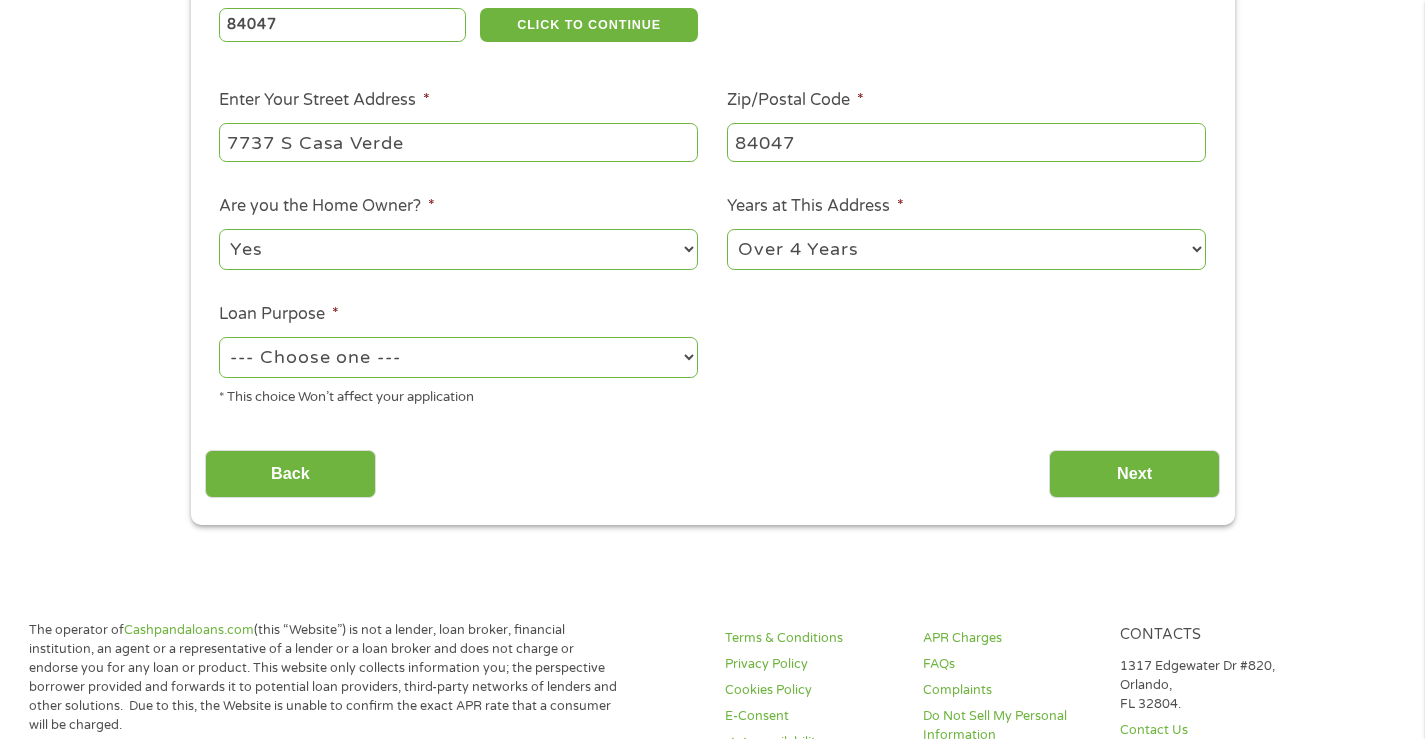 click on "--- Choose one --- Pay Bills Debt Consolidation Home Improvement Major Purchase Car Loan Short Term Cash Medical Expenses Other" at bounding box center [458, 357] 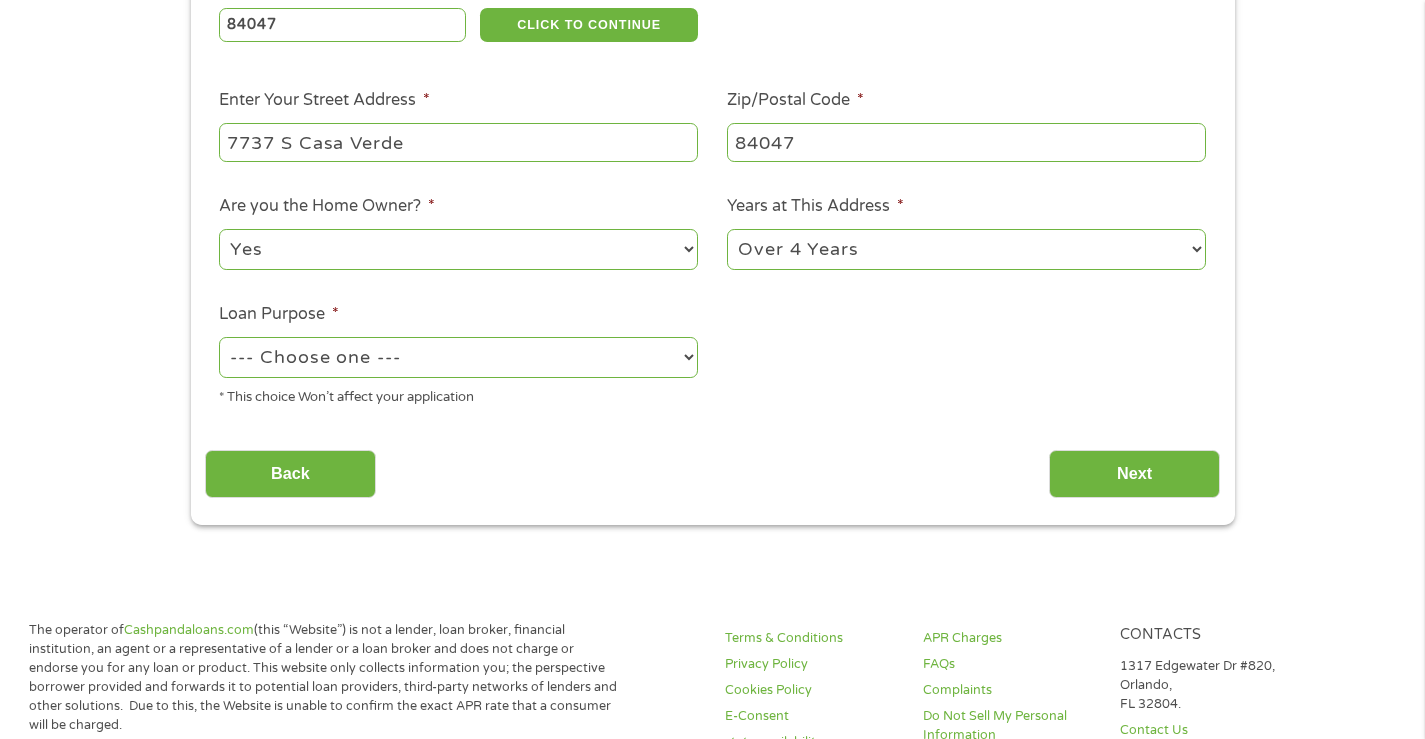 select on "medicalexpenses" 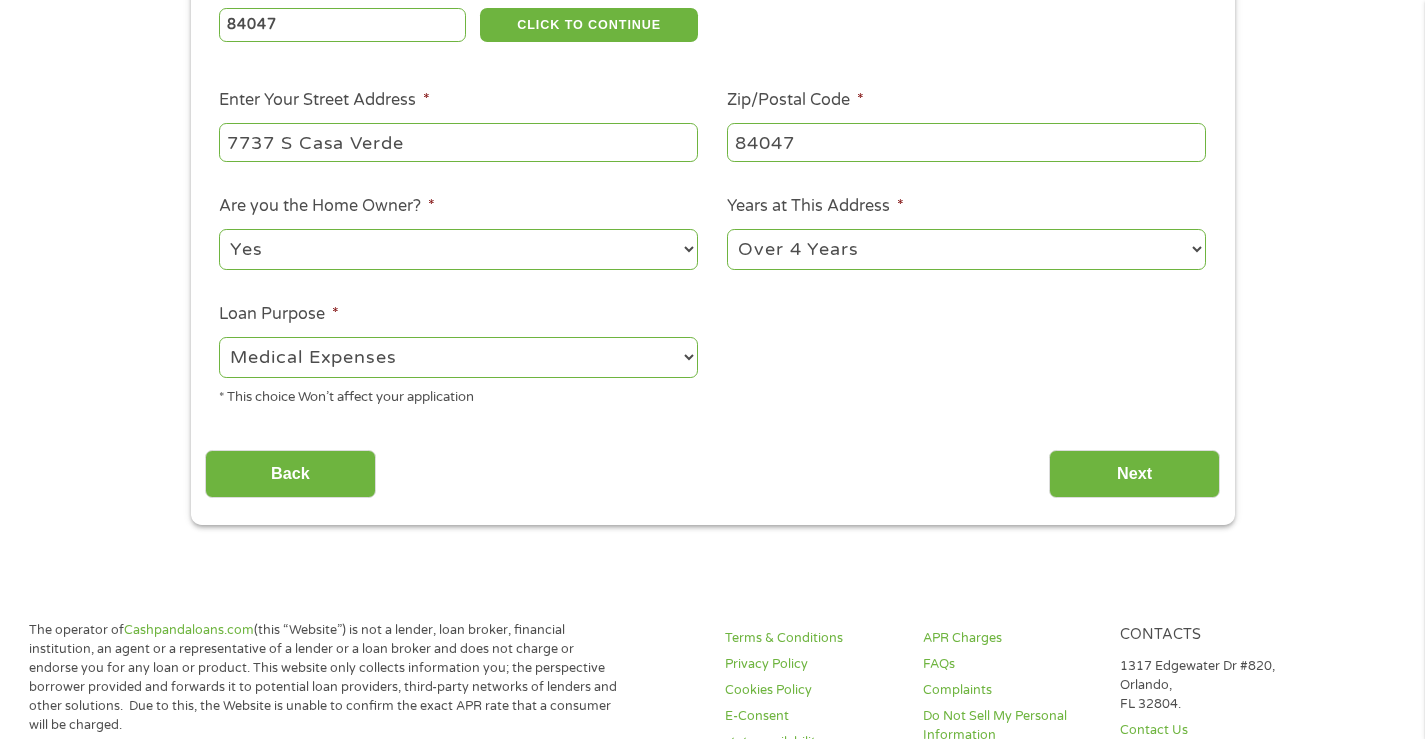 click on "--- Choose one --- Pay Bills Debt Consolidation Home Improvement Major Purchase Car Loan Short Term Cash Medical Expenses Other" at bounding box center (458, 357) 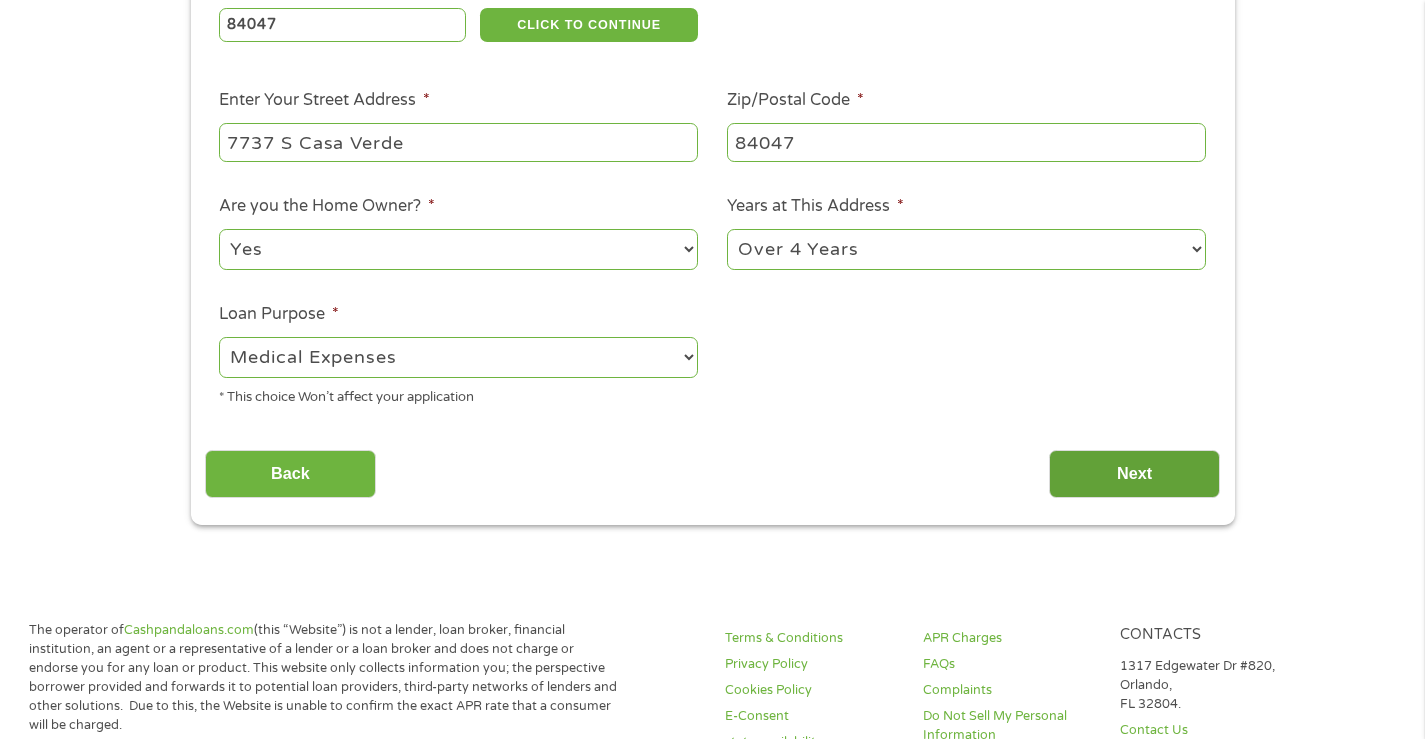 click on "Next" at bounding box center (1134, 474) 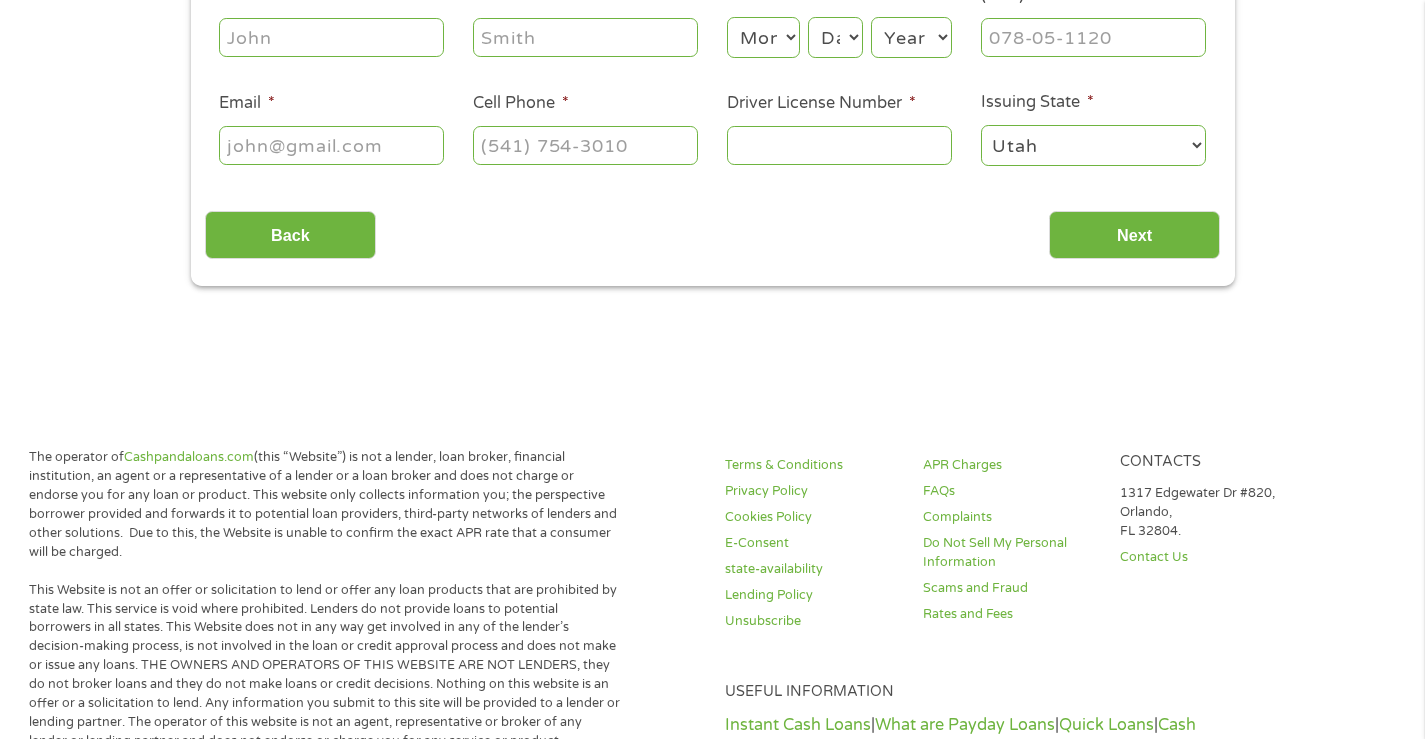 scroll, scrollTop: 8, scrollLeft: 8, axis: both 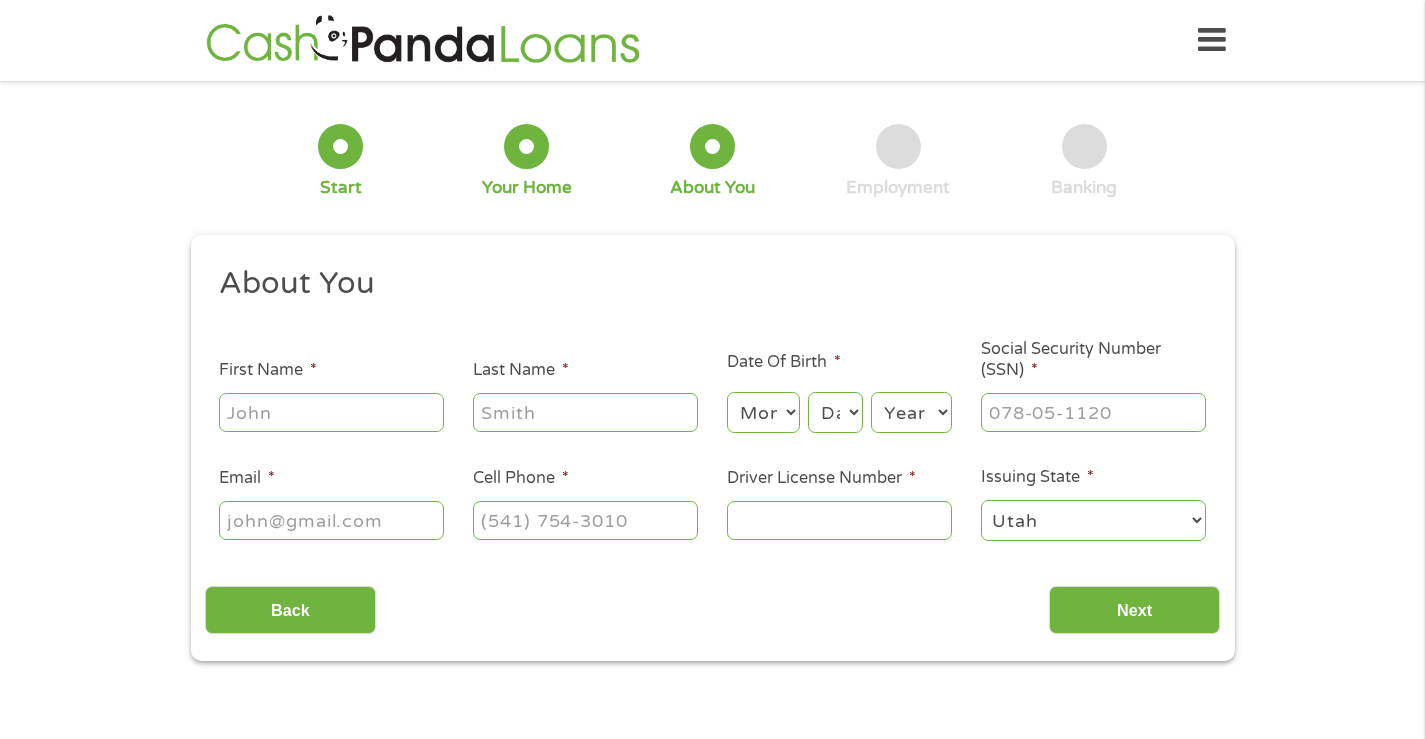 click on "First Name *" at bounding box center (331, 412) 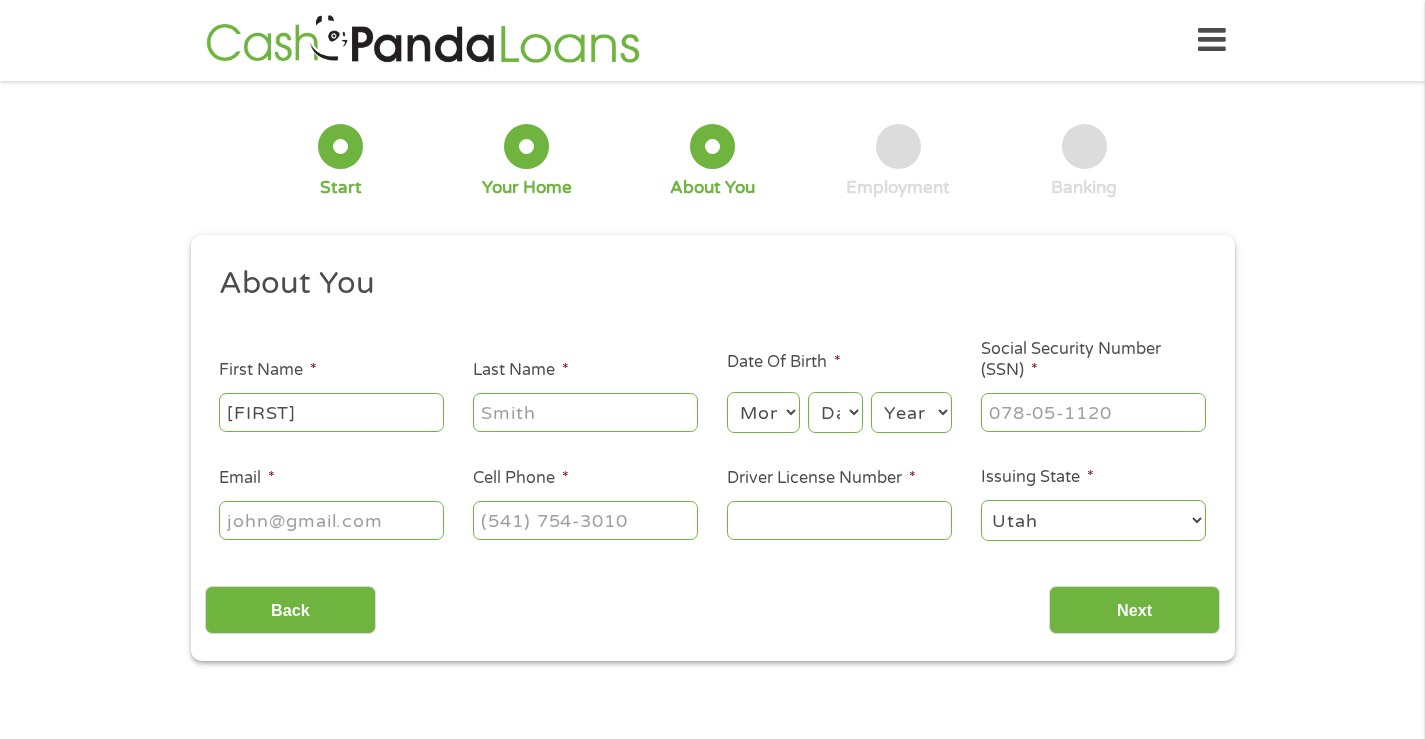 type on "[LAST]" 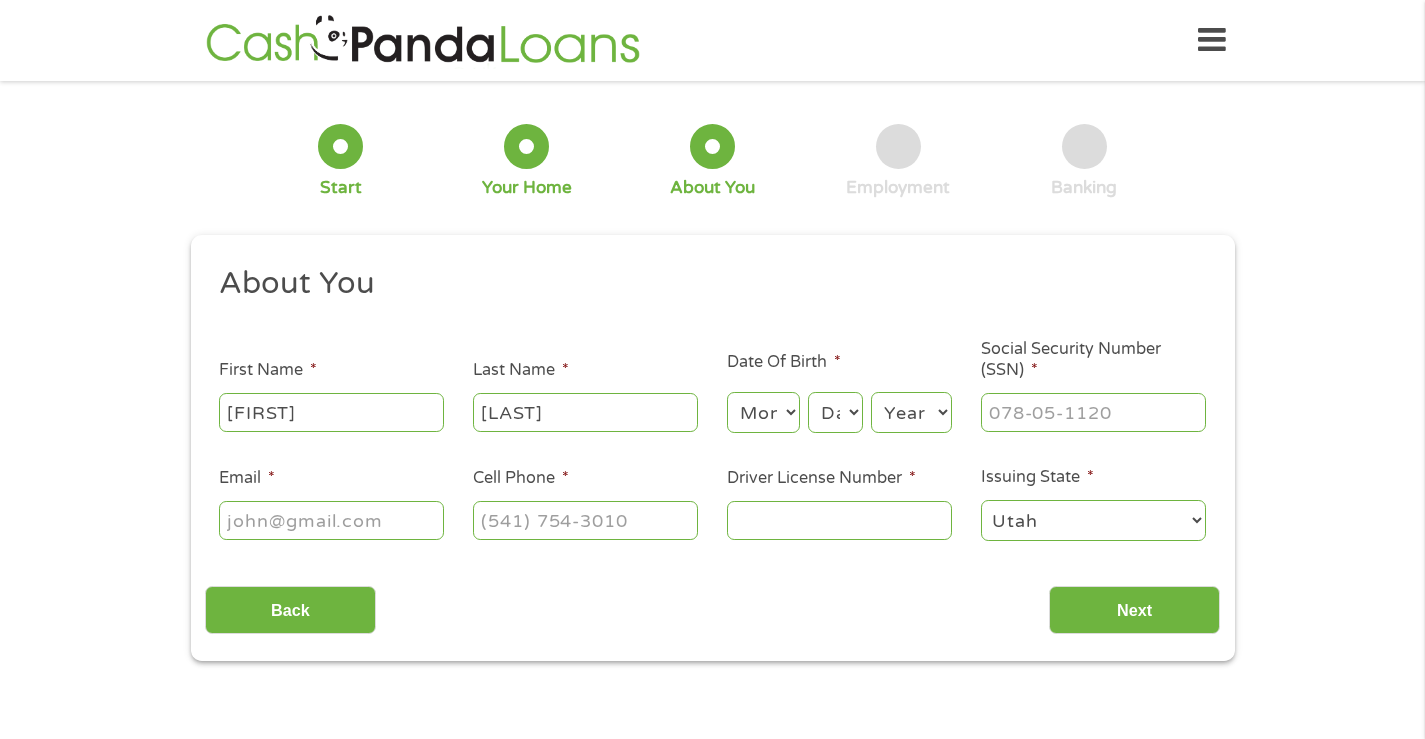 type on "ray@[DOMAIN]" 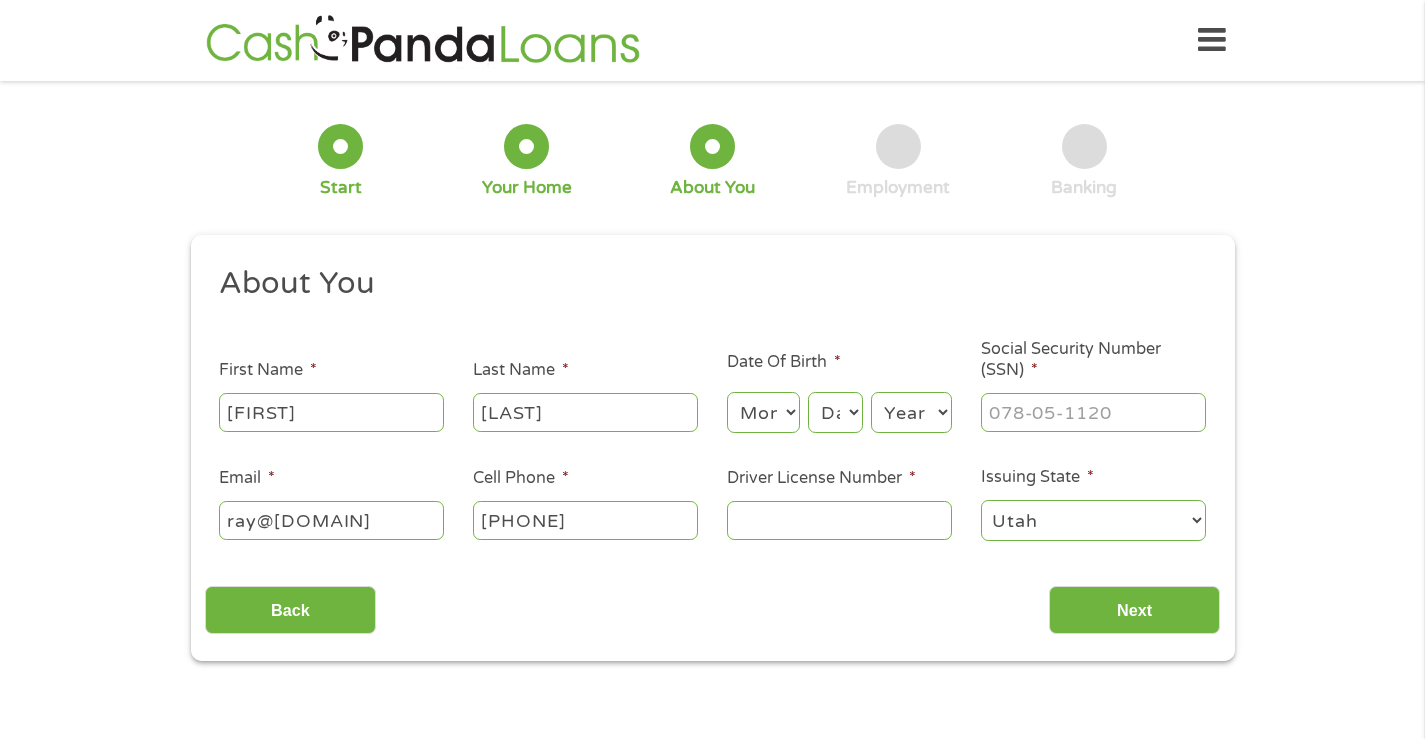 type on "(801) 381-3793" 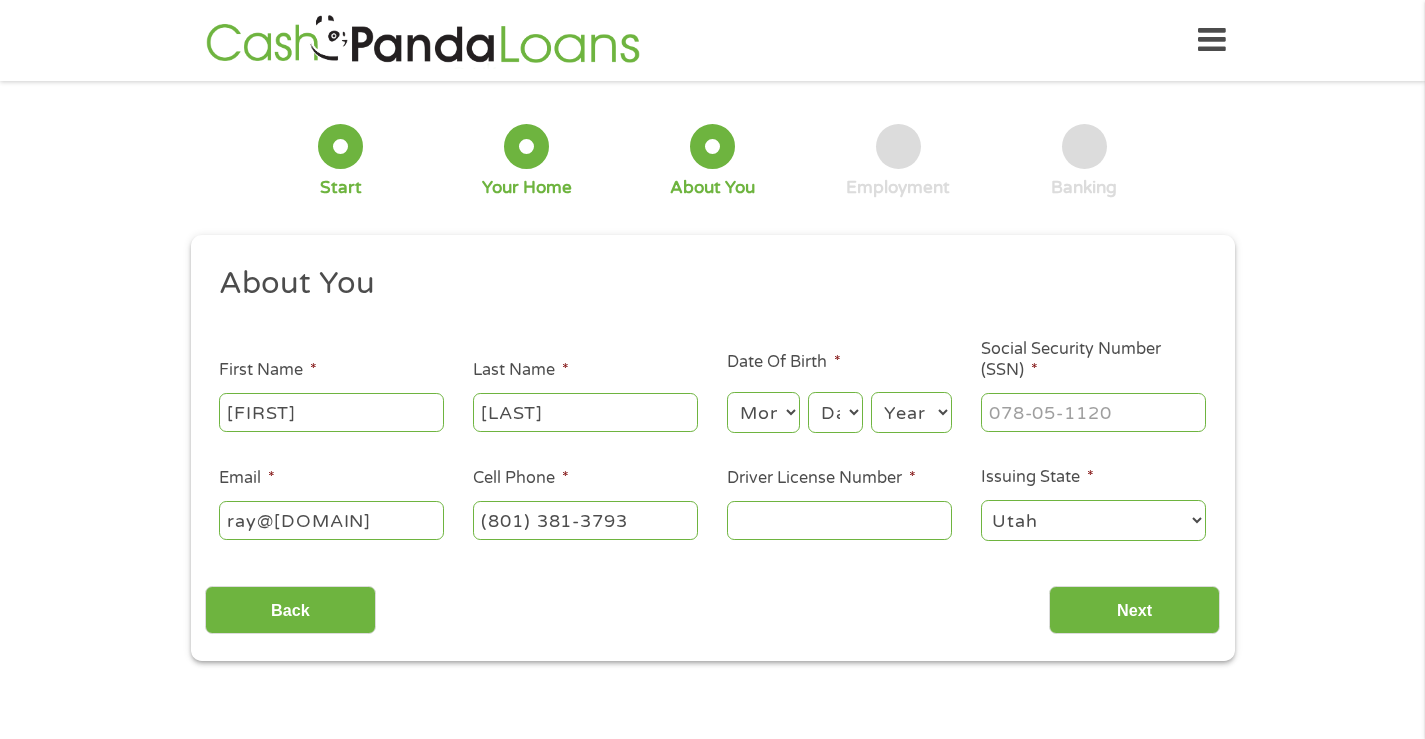 click on "Month 1 2 3 4 5 6 7 8 9 10 11 12" at bounding box center (763, 412) 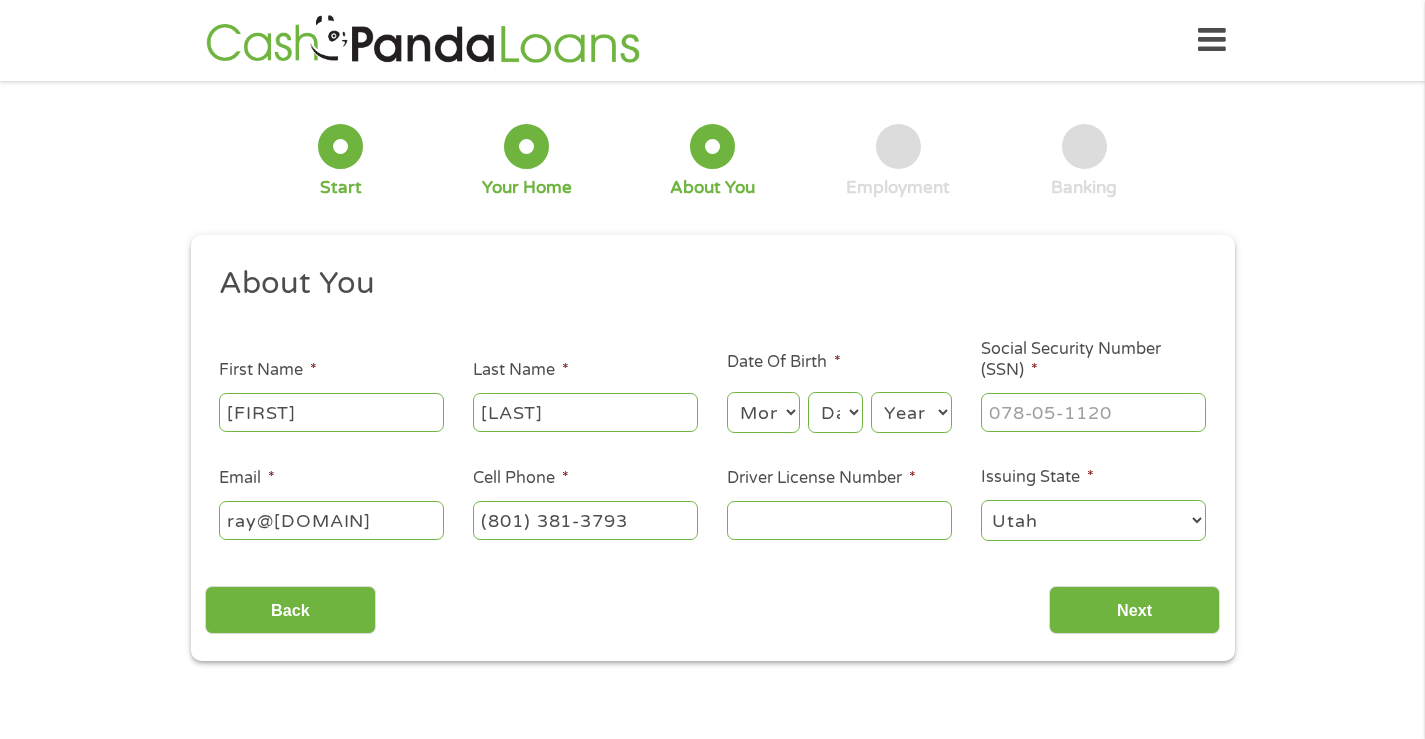 select on "4" 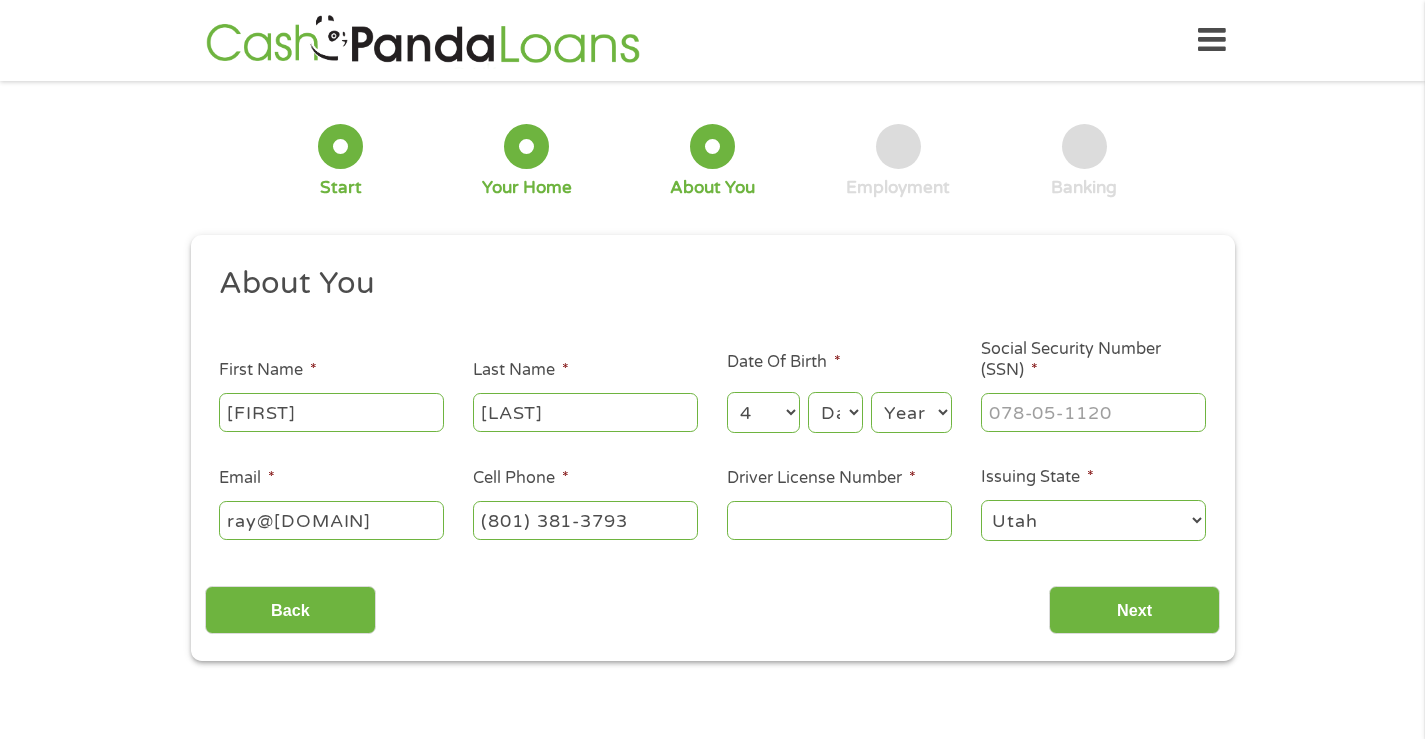 click on "Month 1 2 3 4 5 6 7 8 9 10 11 12" at bounding box center [763, 412] 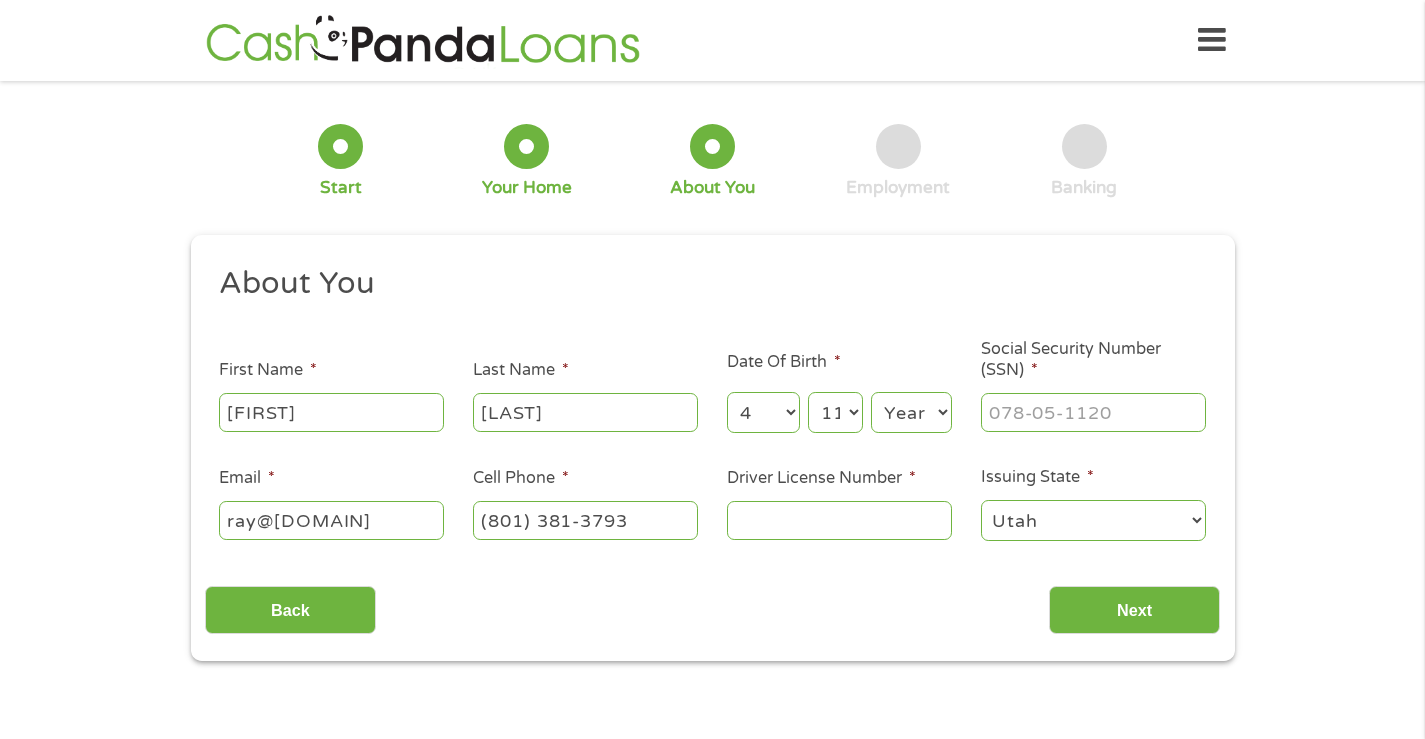 click on "Day 1 2 3 4 5 6 7 8 9 10 11 12 13 14 15 16 17 18 19 20 21 22 23 24 25 26 27 28 29 30 31" at bounding box center (835, 412) 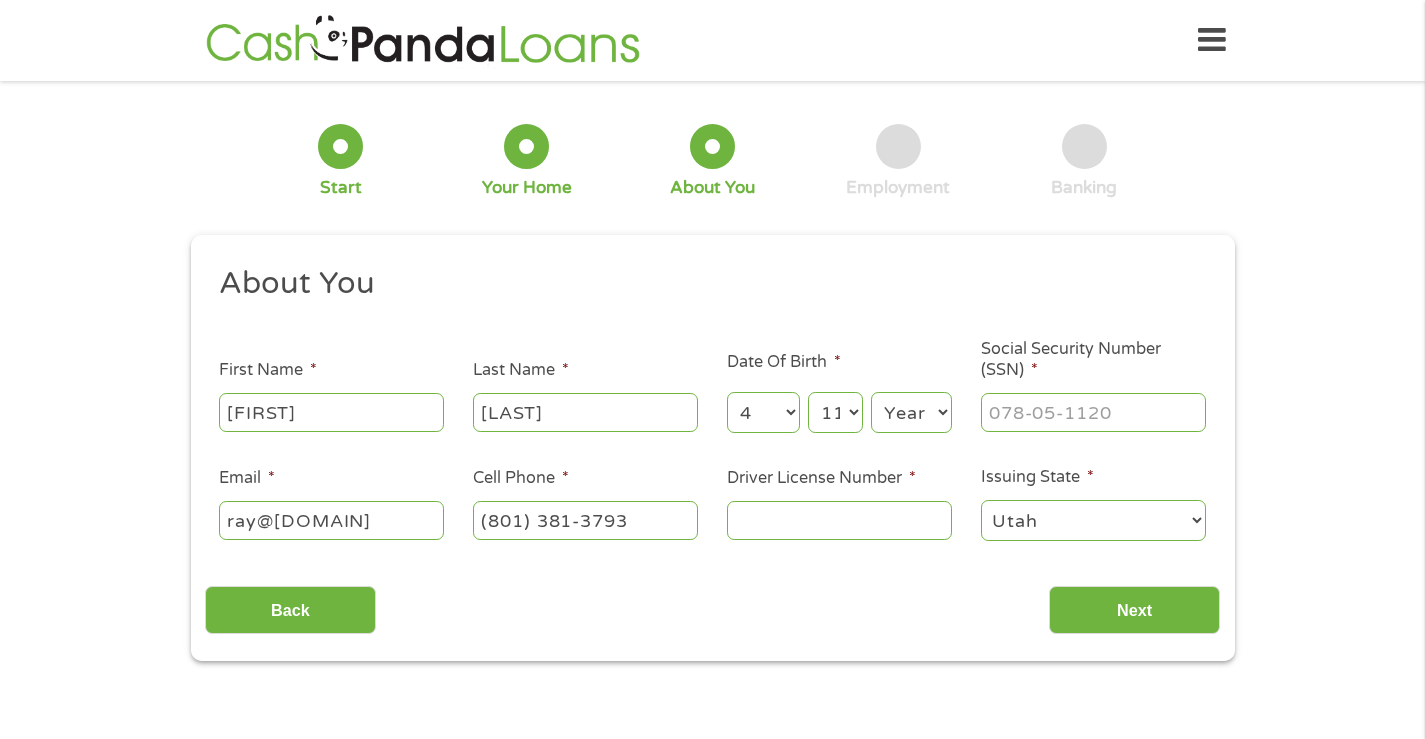 select on "1961" 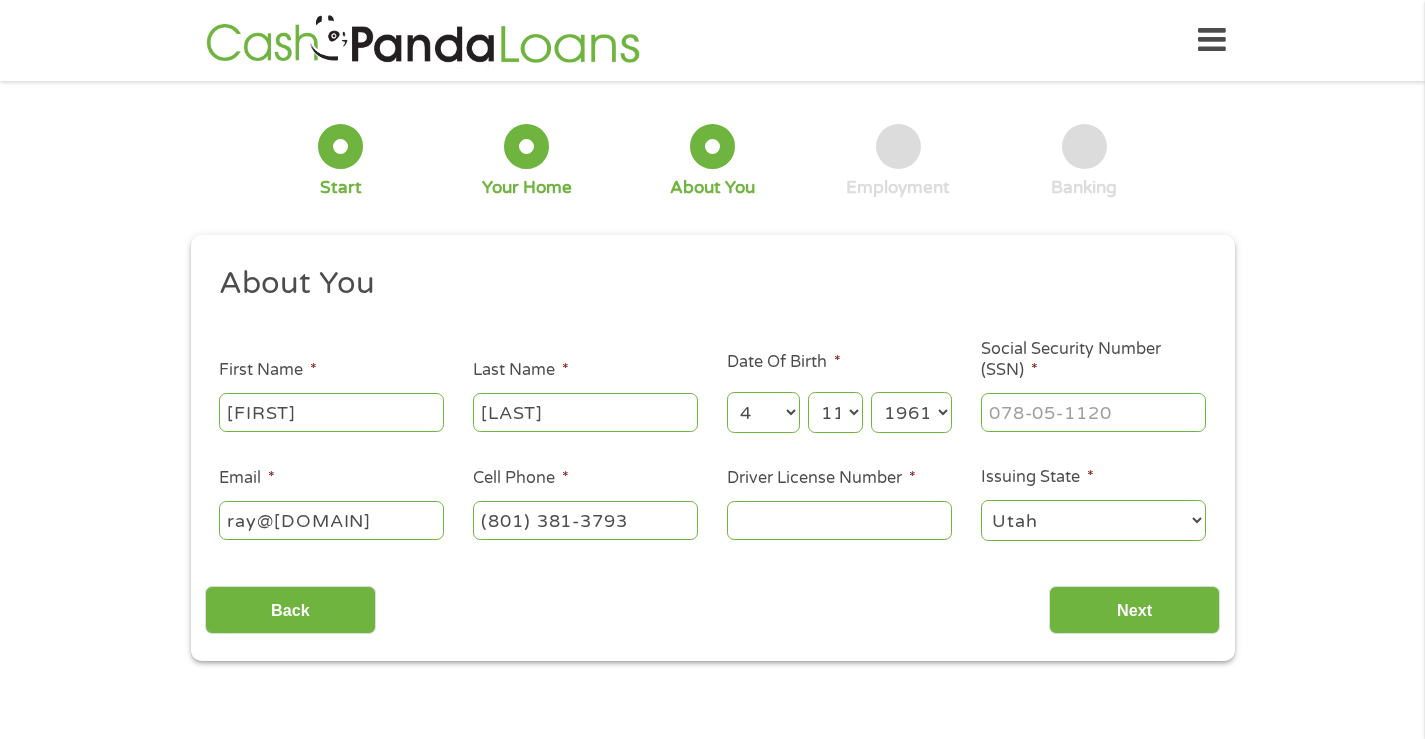 click on "Year 2007 2006 2005 2004 2003 2002 2001 2000 1999 1998 1997 1996 1995 1994 1993 1992 1991 1990 1989 1988 1987 1986 1985 1984 1983 1982 1981 1980 1979 1978 1977 1976 1975 1974 1973 1972 1971 1970 1969 1968 1967 1966 1965 1964 1963 1962 1961 1960 1959 1958 1957 1956 1955 1954 1953 1952 1951 1950 1949 1948 1947 1946 1945 1944 1943 1942 1941 1940 1939 1938 1937 1936 1935 1934 1933 1932 1931 1930 1929 1928 1927 1926 1925 1924 1923 1922 1921 1920" at bounding box center [911, 412] 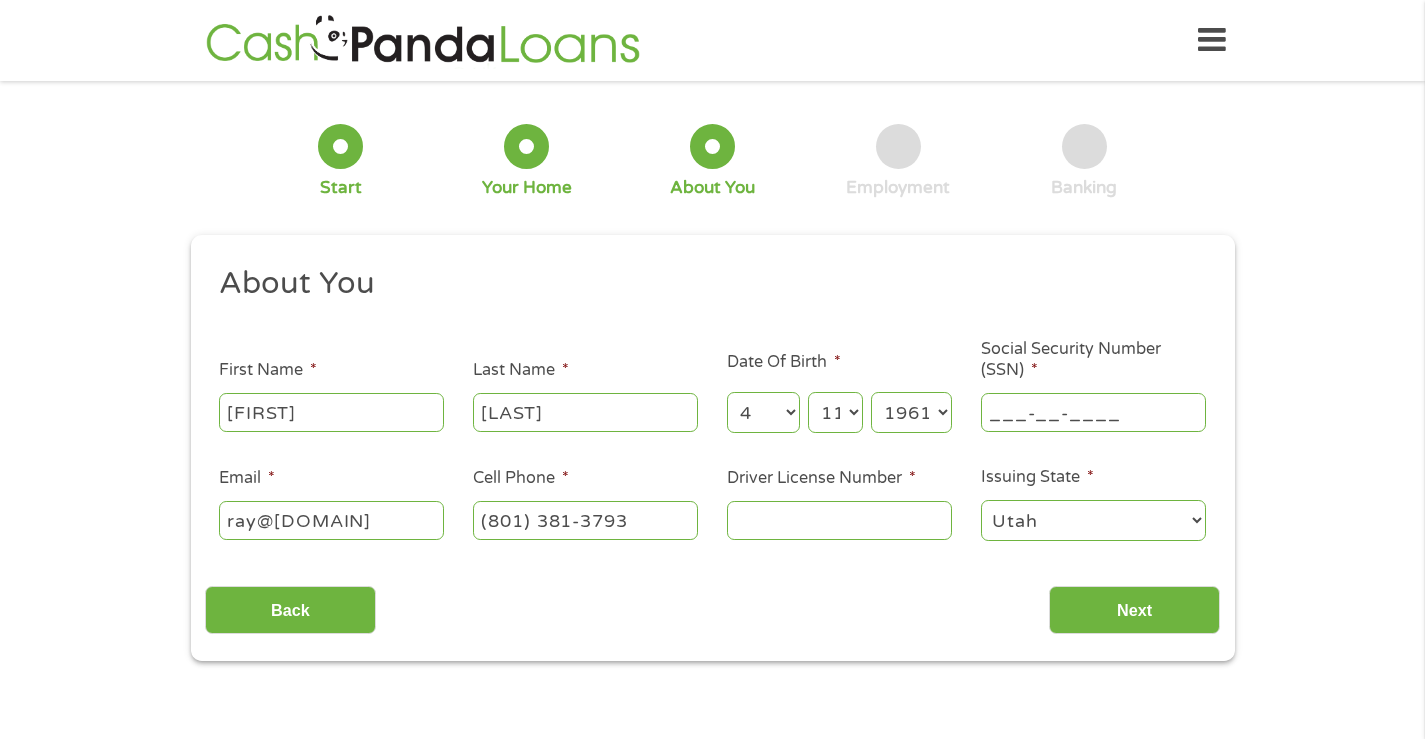 click on "___-__-____" at bounding box center [1093, 412] 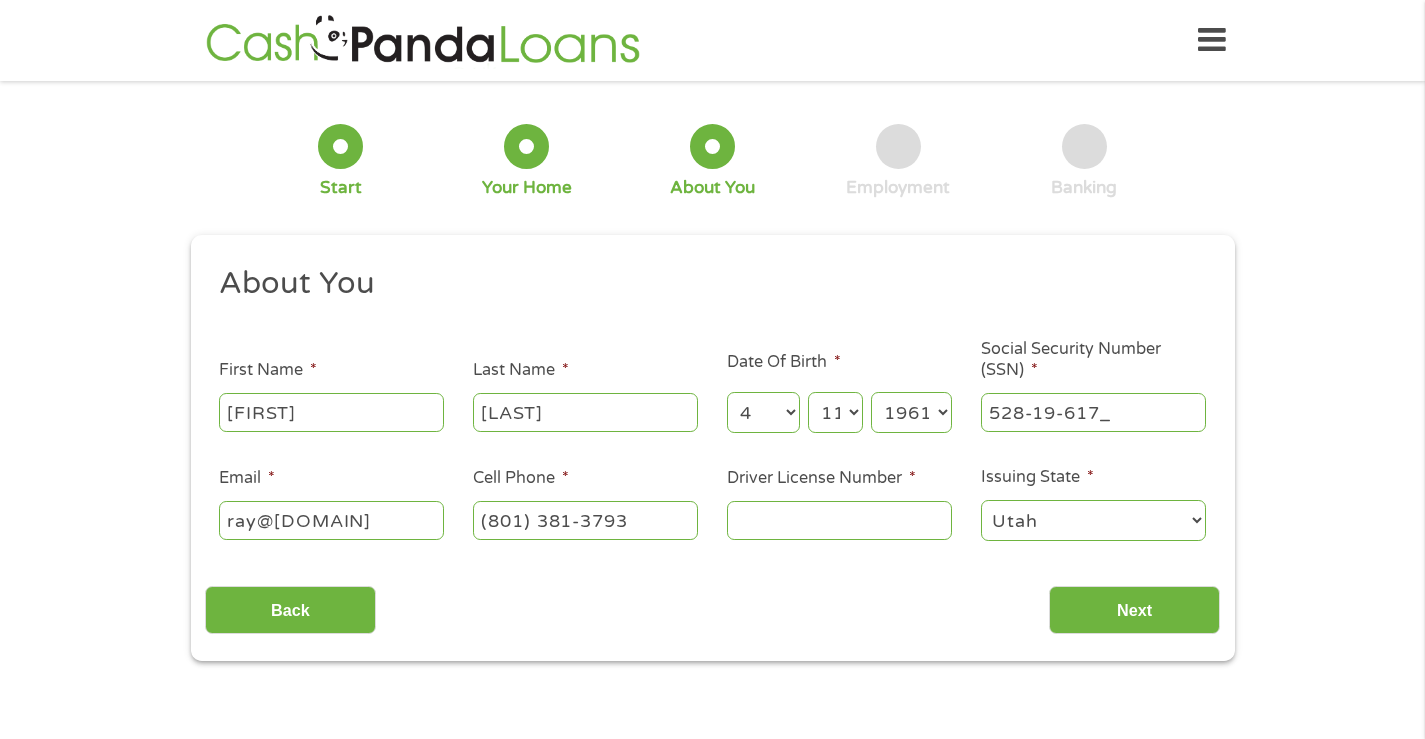 type on "528-19-6179" 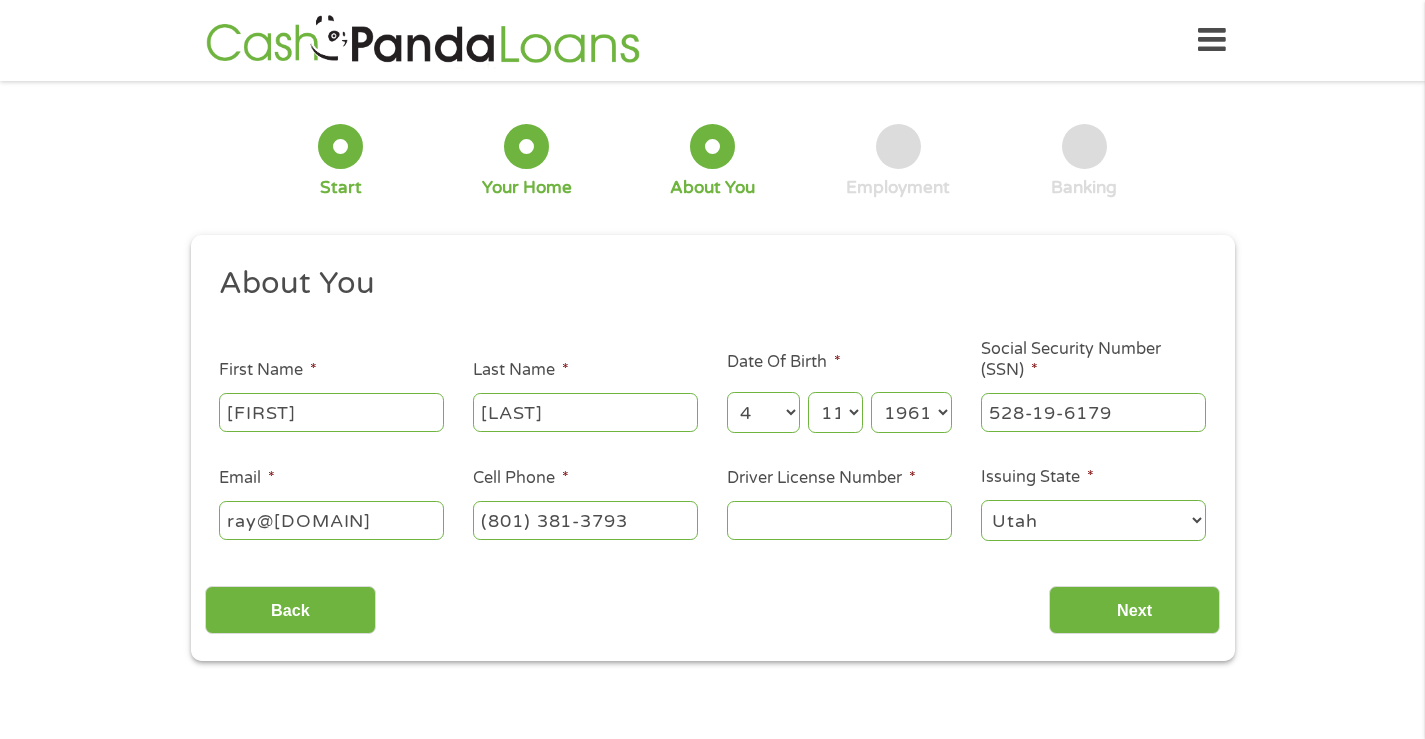 click on "Driver License Number *" at bounding box center (839, 520) 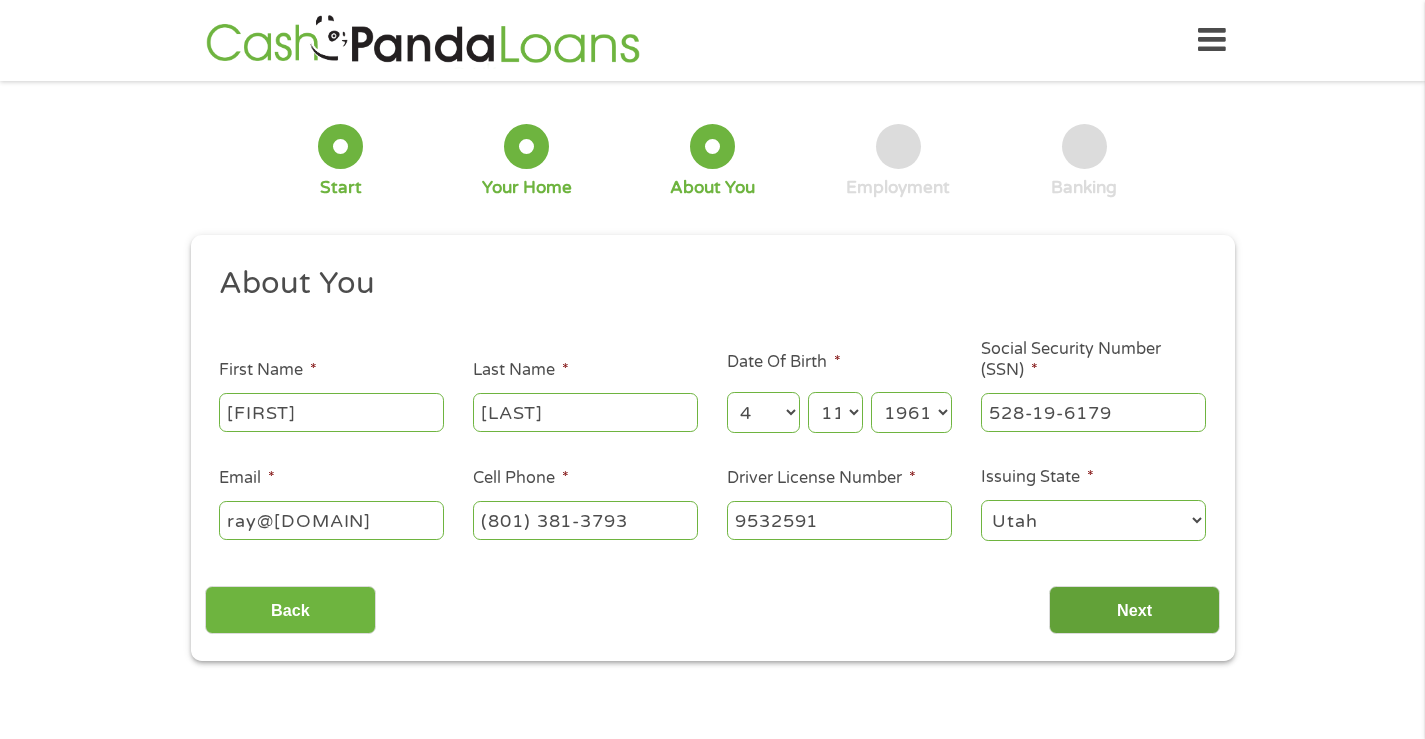 type on "9532591" 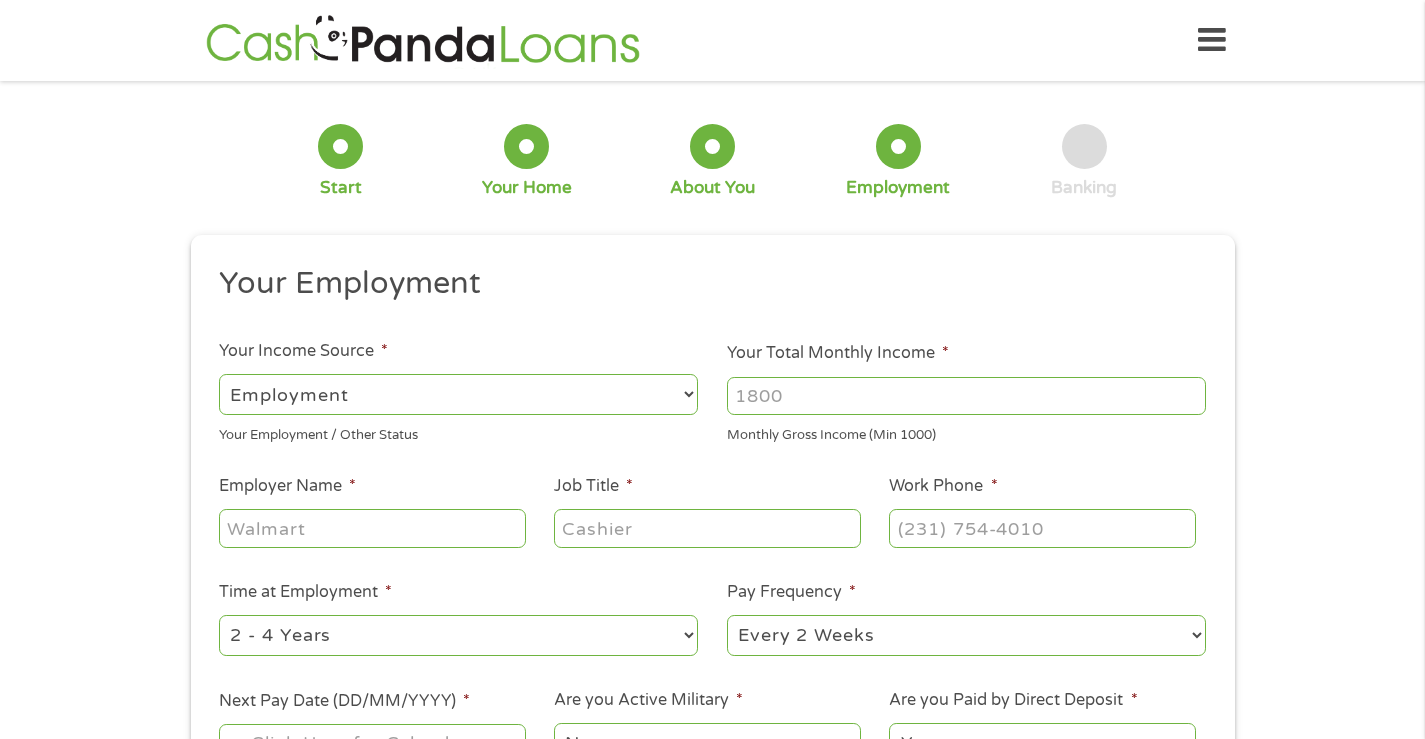 scroll, scrollTop: 8, scrollLeft: 8, axis: both 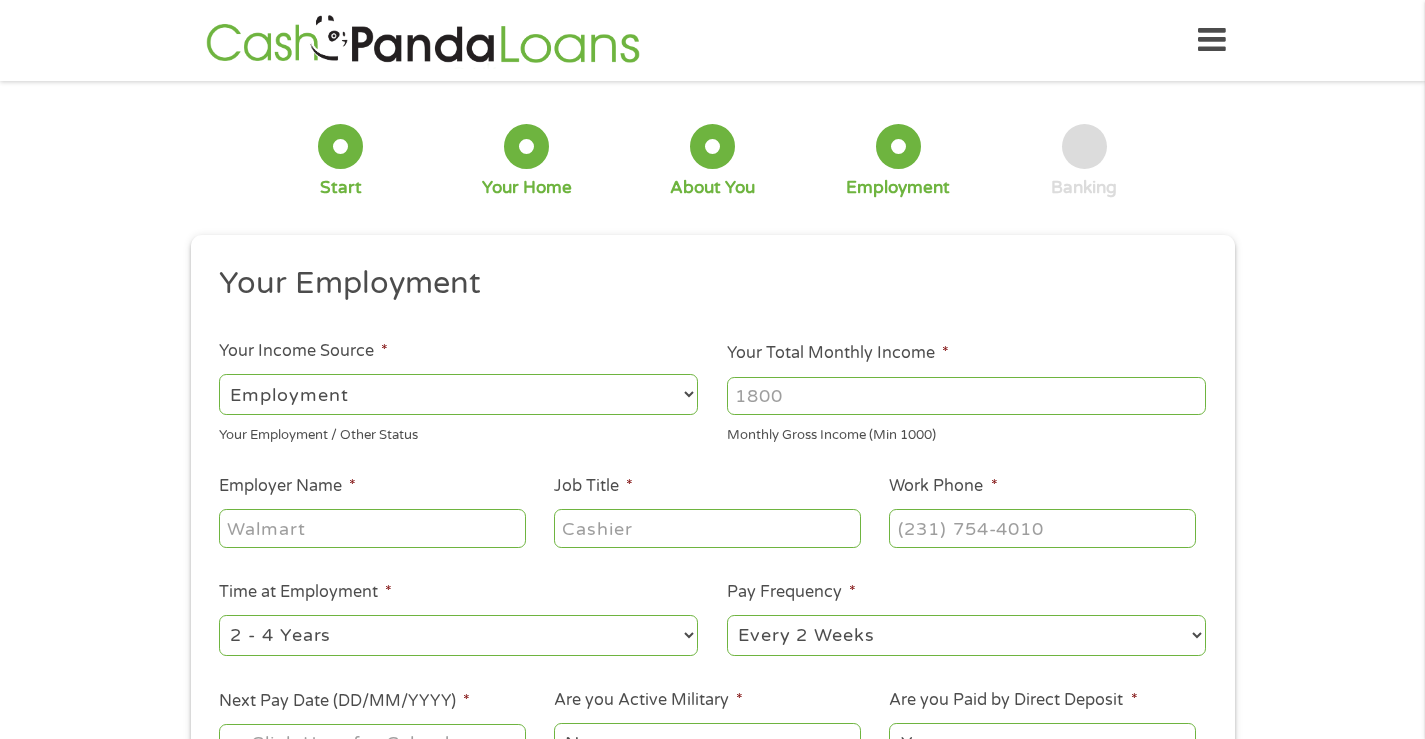 click on "Your Total Monthly Income *" at bounding box center [966, 396] 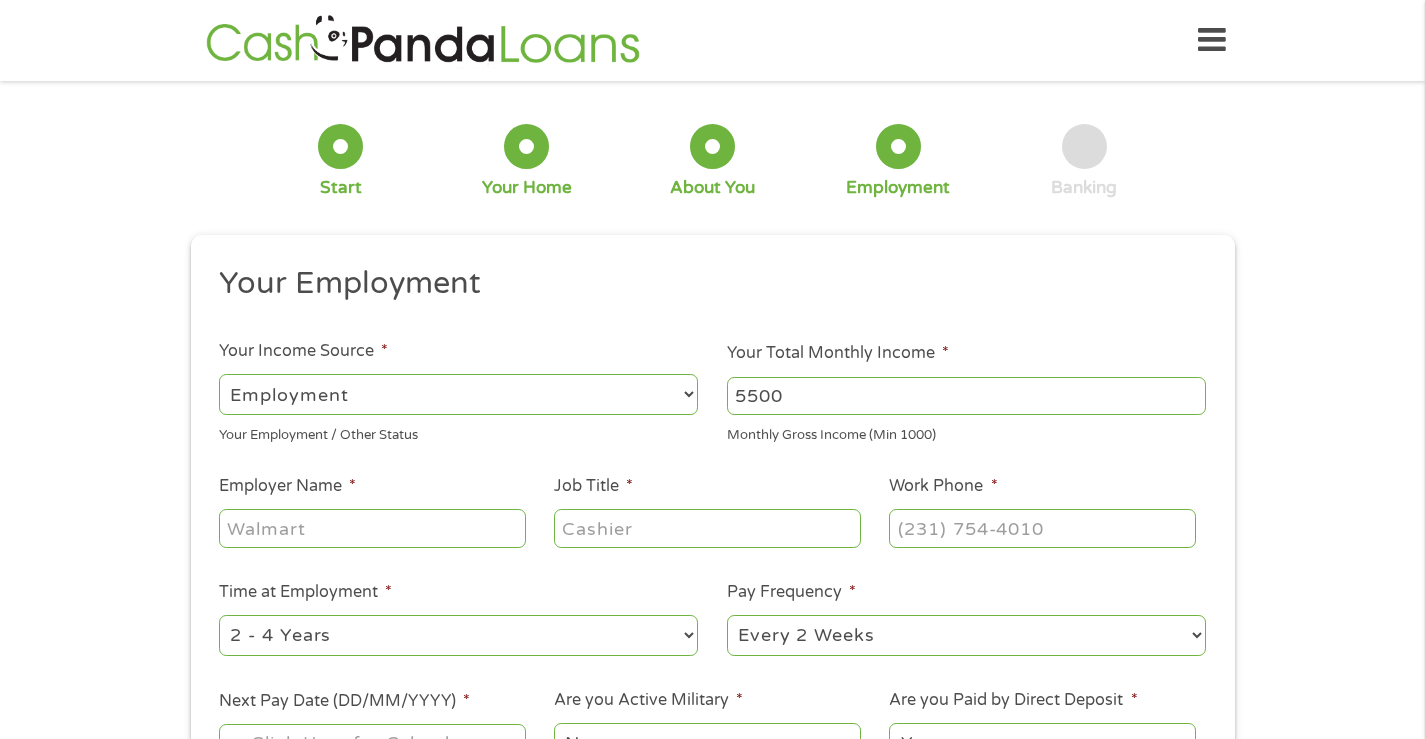 type on "5500" 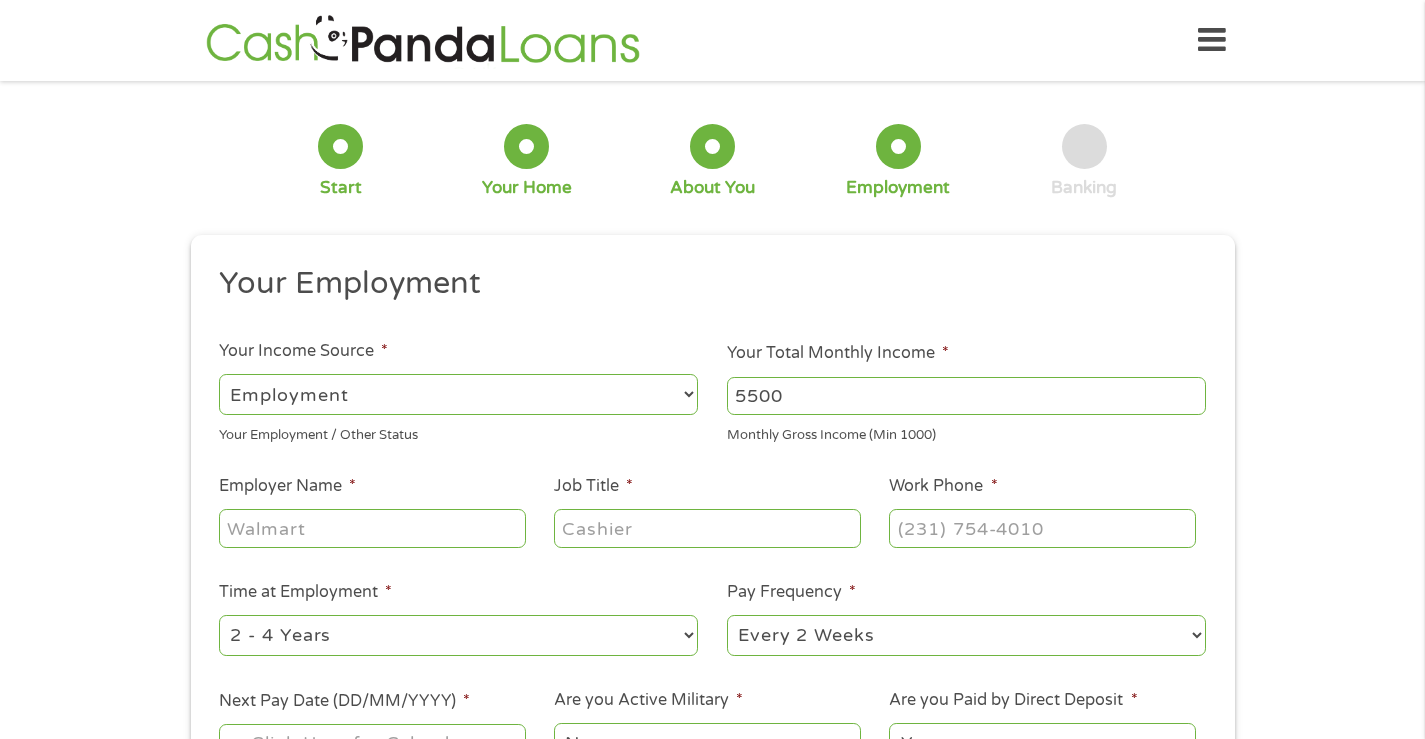 click on "Employer Name *" at bounding box center (372, 528) 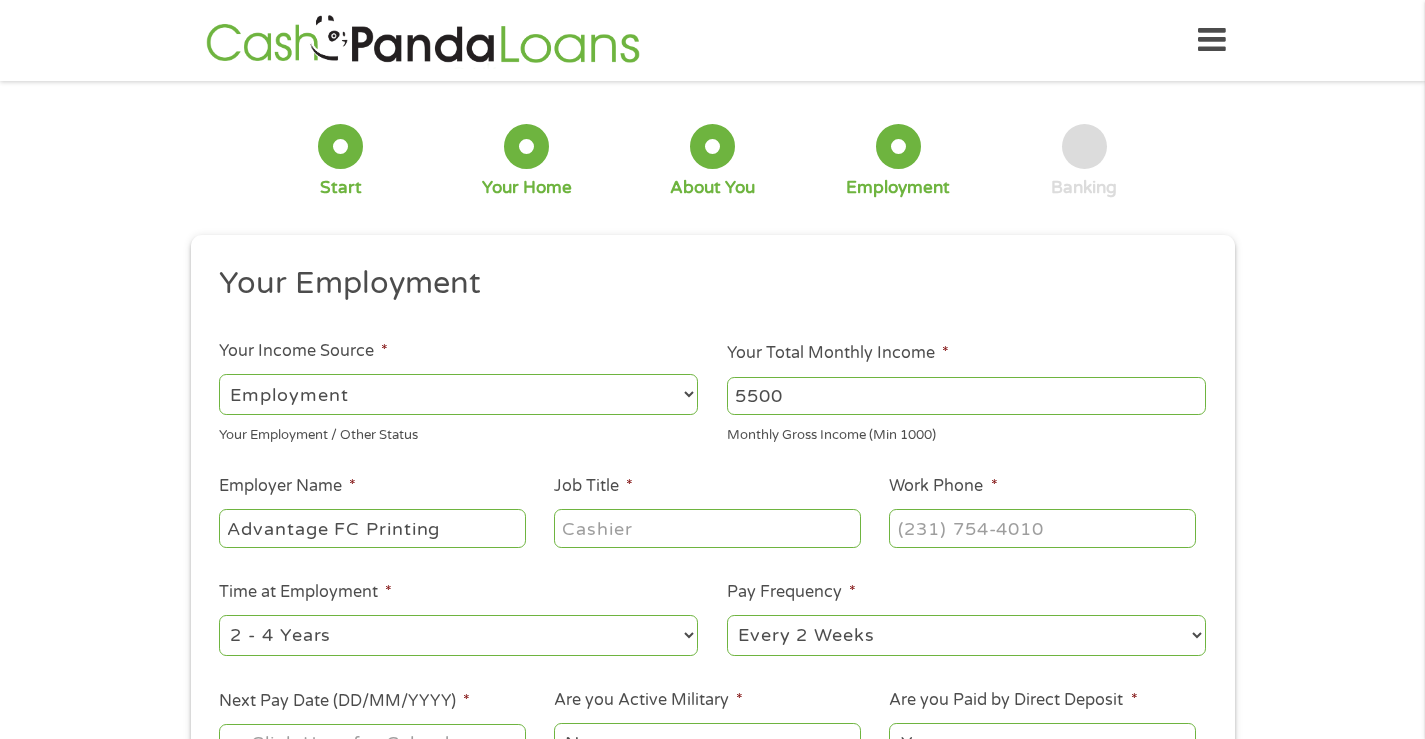 type on "Advantage FC Printing" 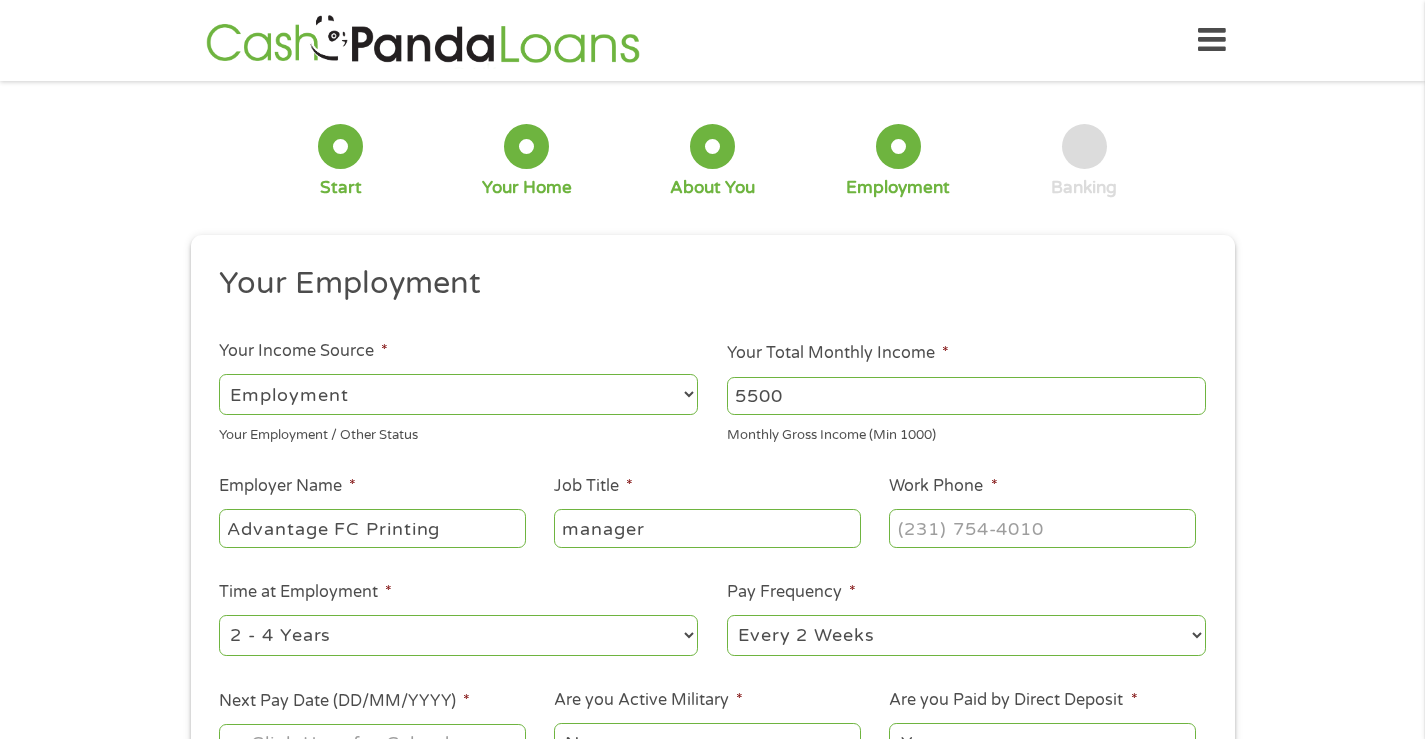 type on "manager" 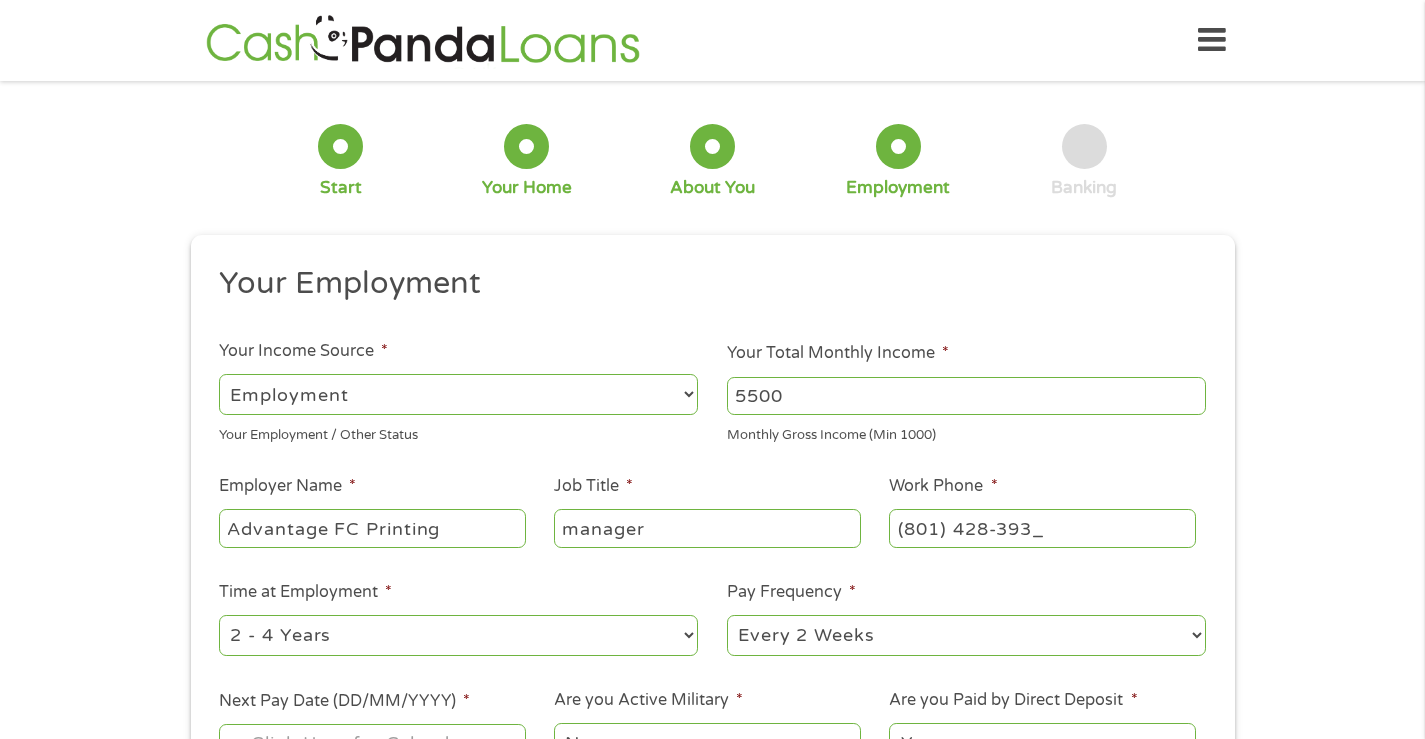 type on "(801) 428-3937" 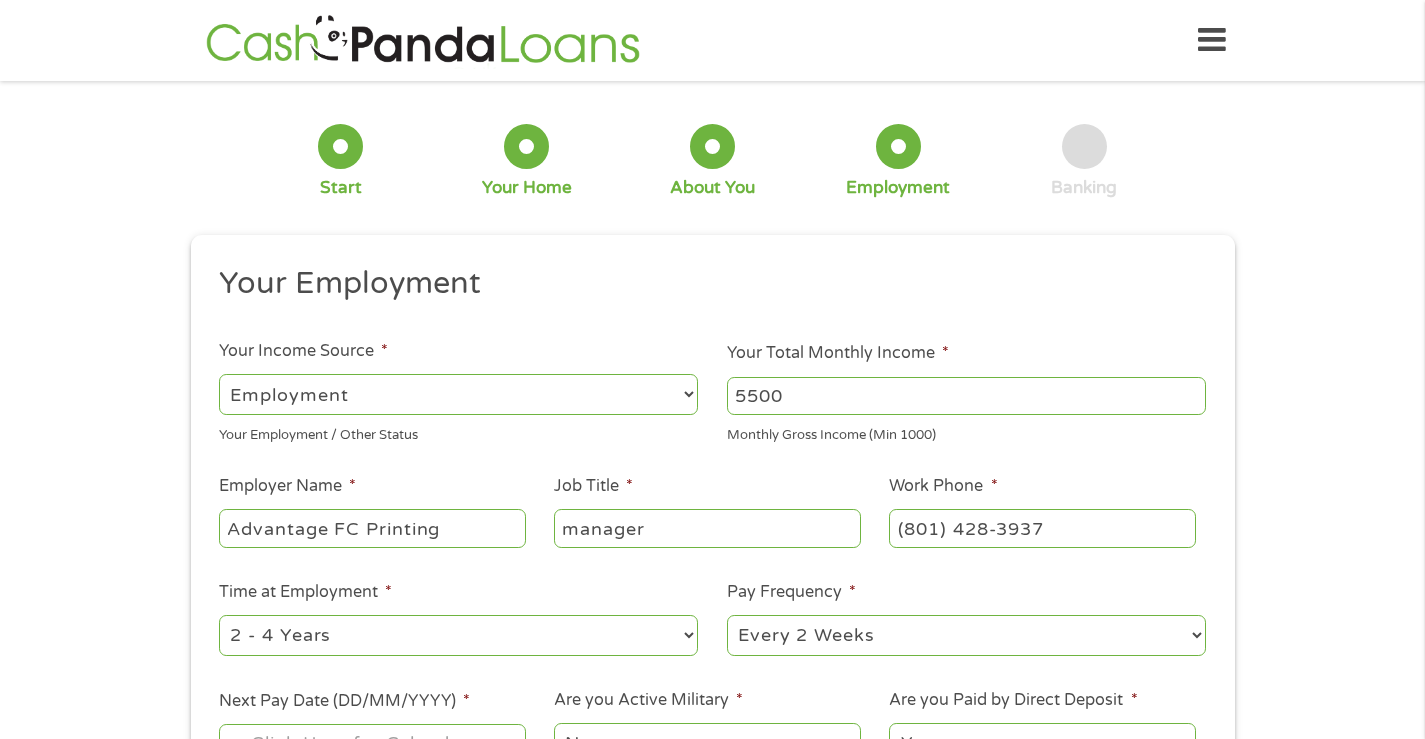 click on "--- Choose one --- 1 Year or less 1 - 2 Years 2 - 4 Years Over 4 Years" at bounding box center (458, 635) 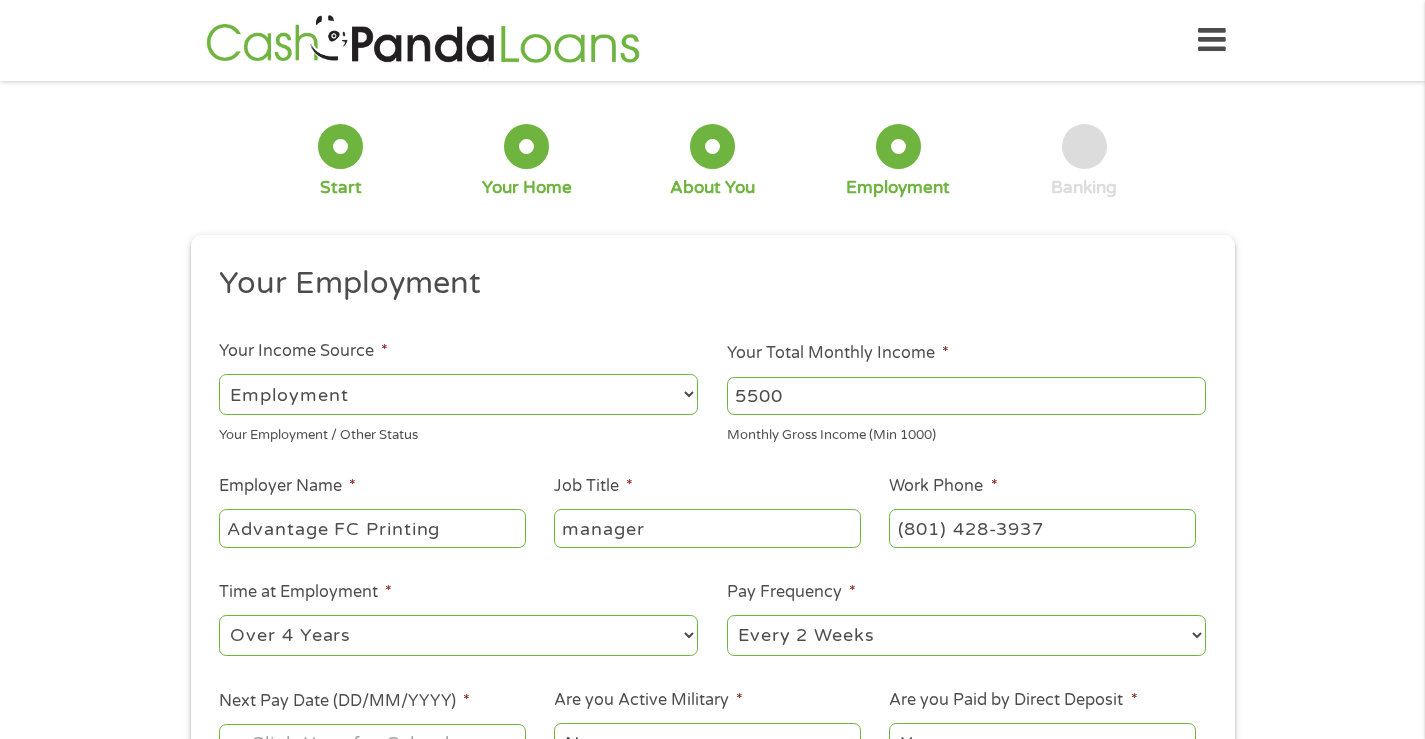 click on "--- Choose one --- 1 Year or less 1 - 2 Years 2 - 4 Years Over 4 Years" at bounding box center [458, 635] 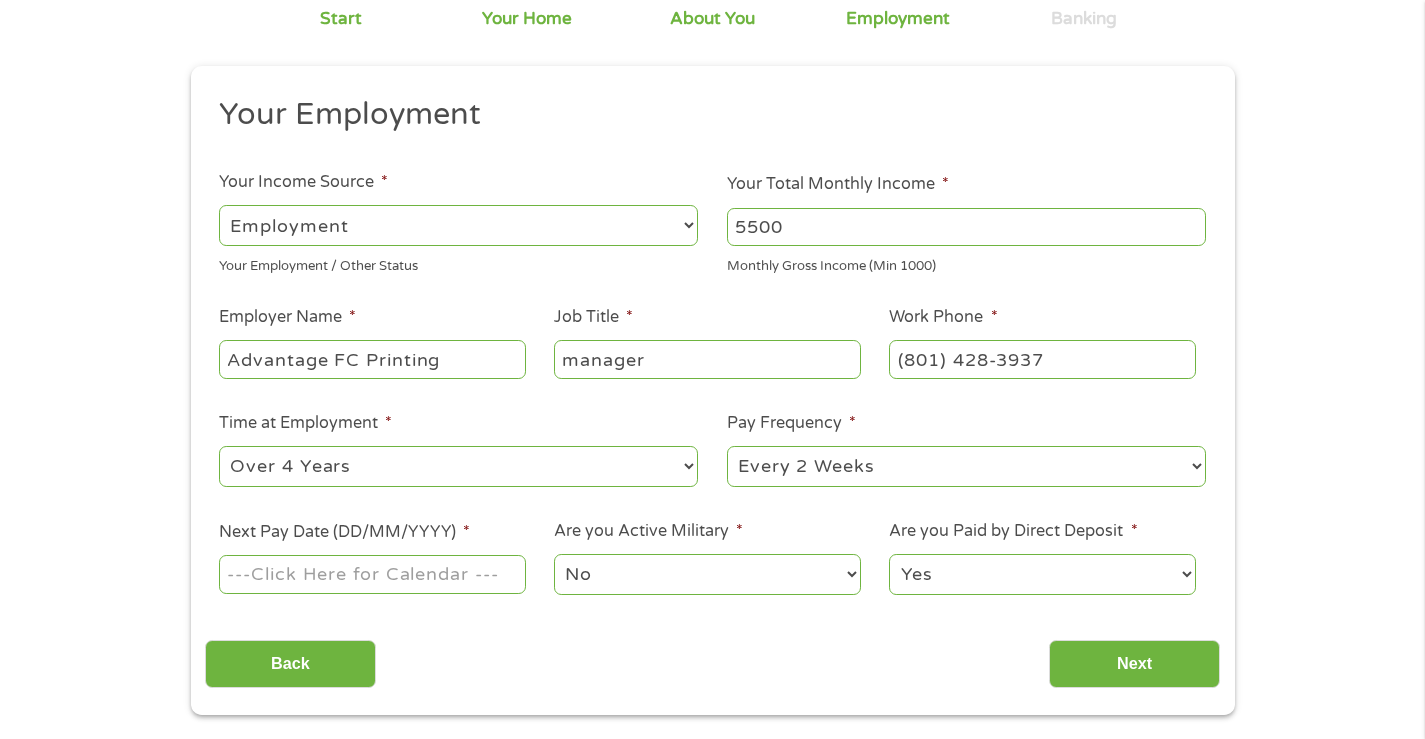 scroll, scrollTop: 450, scrollLeft: 0, axis: vertical 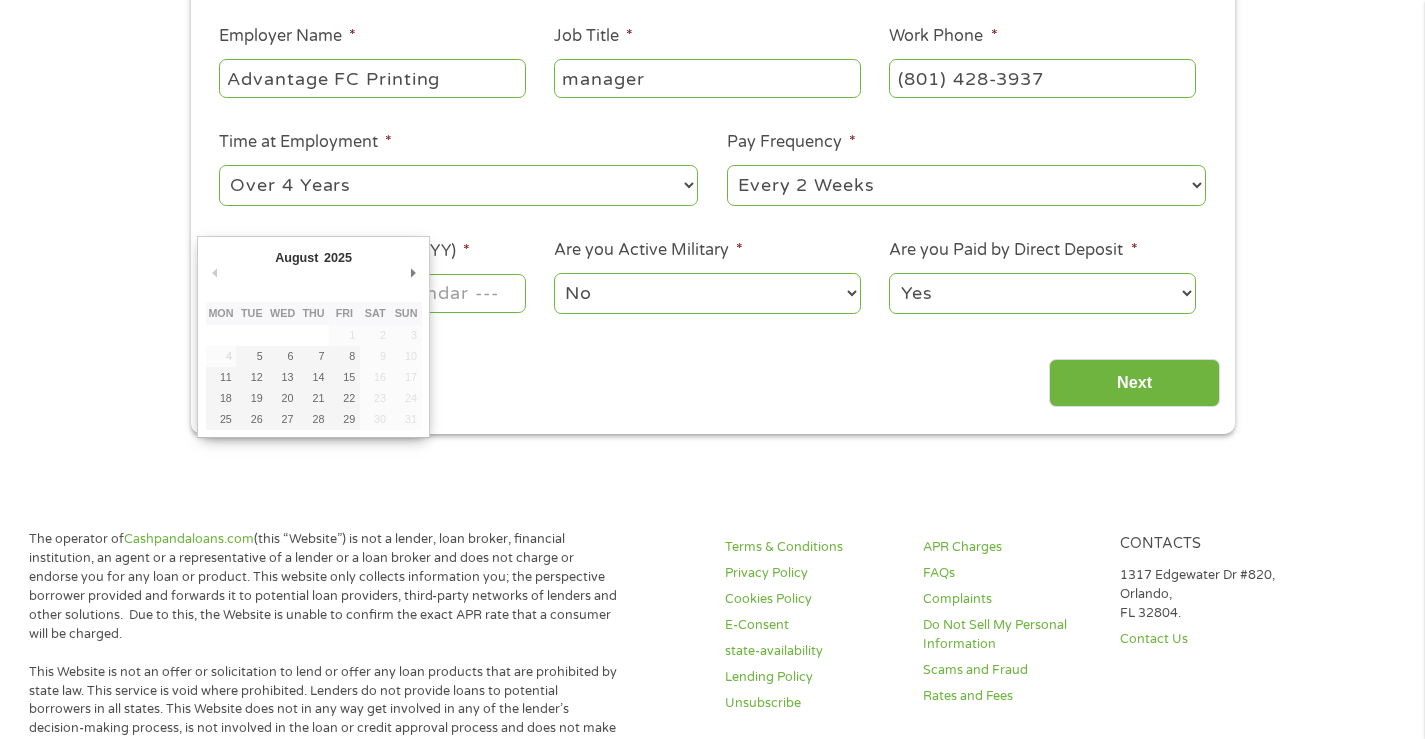 click on "Next Pay Date (DD/MM/YYYY) *" at bounding box center [372, 293] 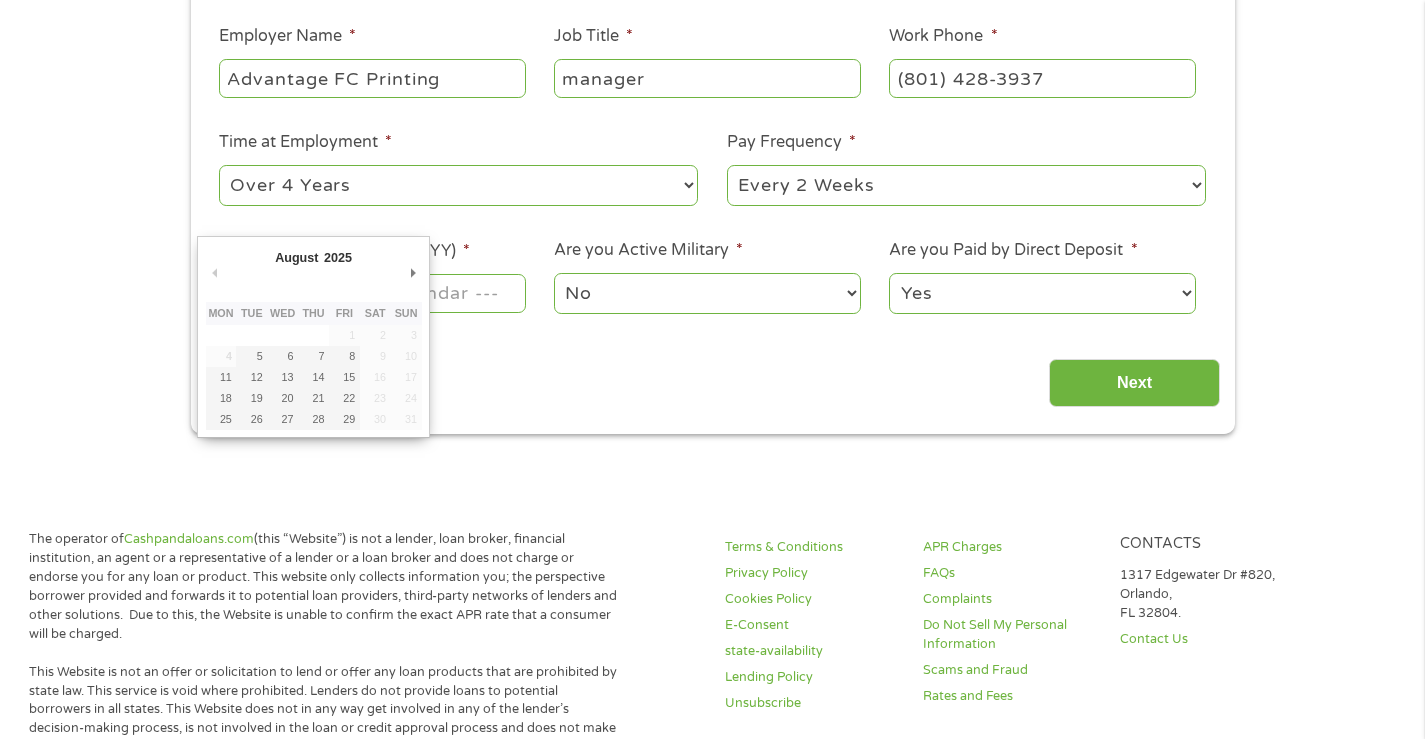 click on "1 Start 2 Your Home 3 About You 4 Employment 5 Banking 6
This field is hidden when viewing the form gclid Cj0KCQjwtMHEBhC-ARIsABua5iRXPpyGI7HZ5mnN2ftSrDyVkFNDOMkFP6knGvV9IDAHZLzGN7TkjEYaAkfcEALw_wcB This field is hidden when viewing the form Referrer https://www.example.com/payday-loans/?medium=adwords&source=adwords&campaign=22549846227&adgroup=188036189468&creative=752033242951&position=&keyword=same%20day%20tribal%20loans&utm_term=searchterm&matchtype=term&device=c&network=g&gad_source=1&gad_campaignid=22549846227&gbraid=0AAAAABxw2IirS-NNIRhlExINkboIeyZGe&gclid=Cj0KCQjwtMHEBhC-ARIsABua5iRXPpyGI7HZ5mnN2ftSrDyVkFNDOMkFP6knGvV9IDAHZLzGN7TkjEYaAkfcEALw_wcB This field is hidden when viewing the form Source adwords This field is hidden when viewing the form Campaign 22549846227 This field is hidden when viewing the form Medium adwords This field is hidden when viewing the form" at bounding box center [712, 39] 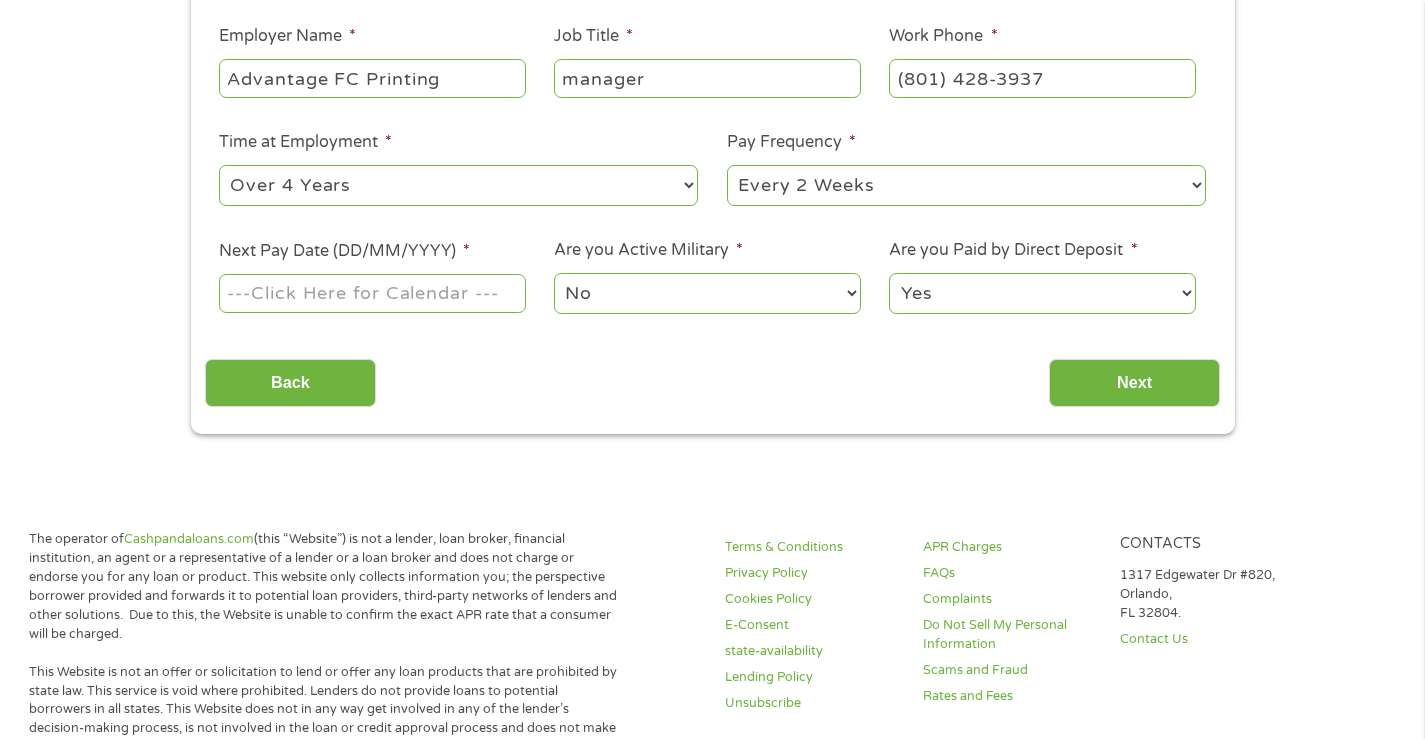 click on "Next Pay Date (DD/MM/YYYY) *" at bounding box center (372, 293) 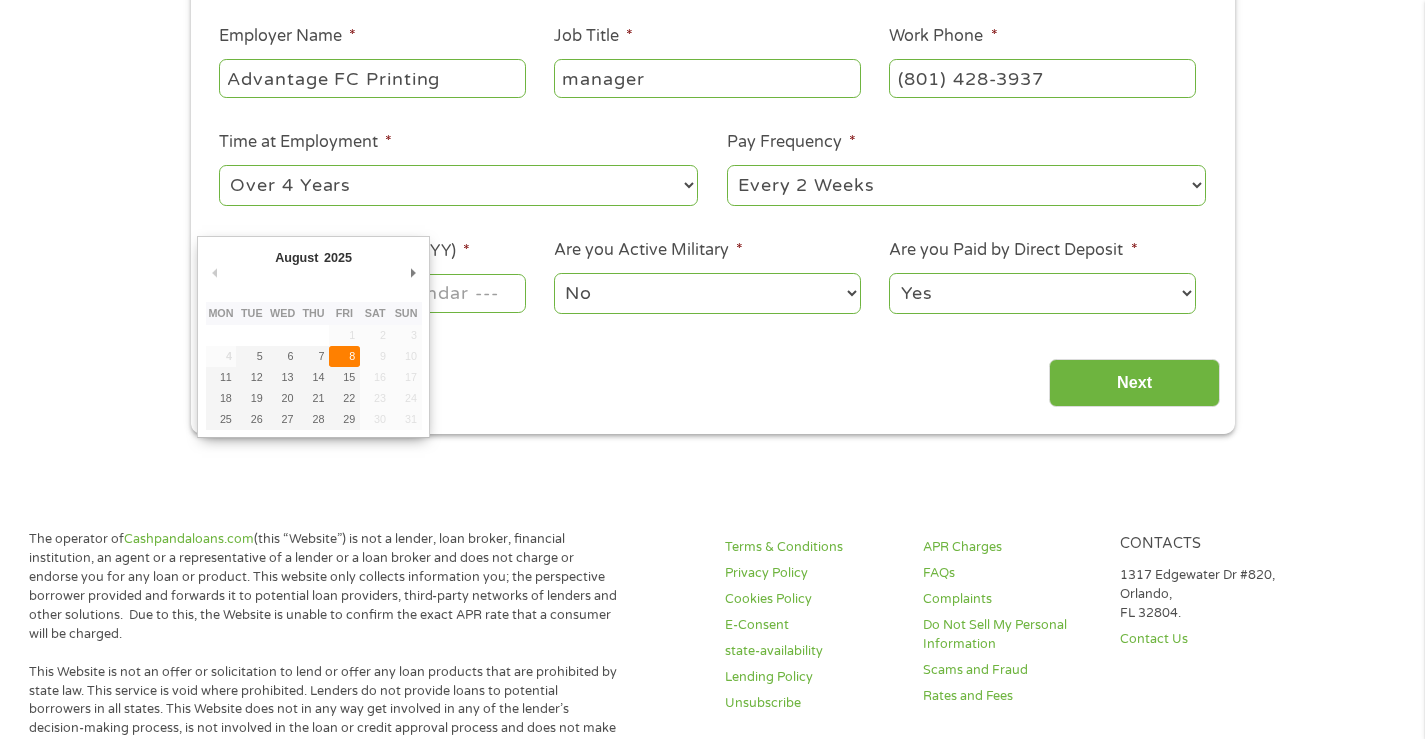 type on "08/08/2025" 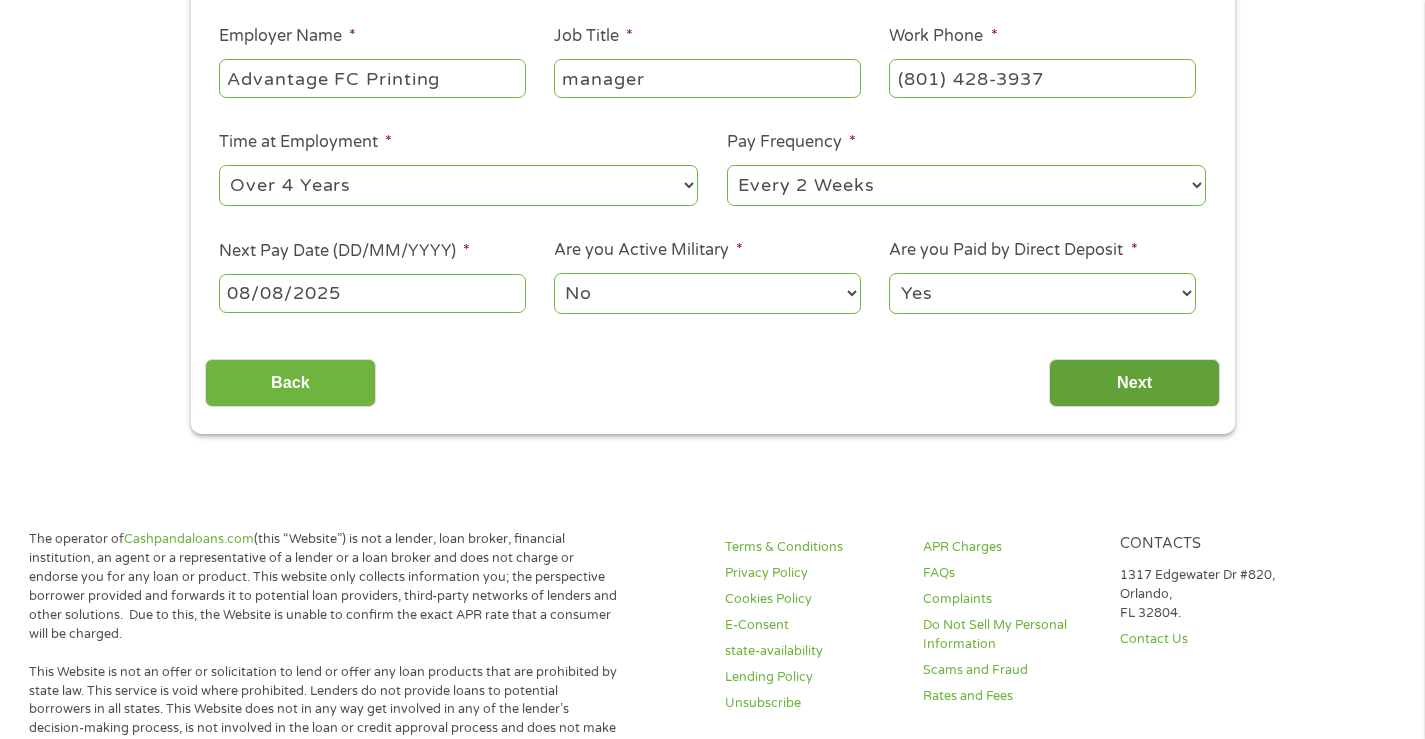 click on "Next" at bounding box center (1134, 383) 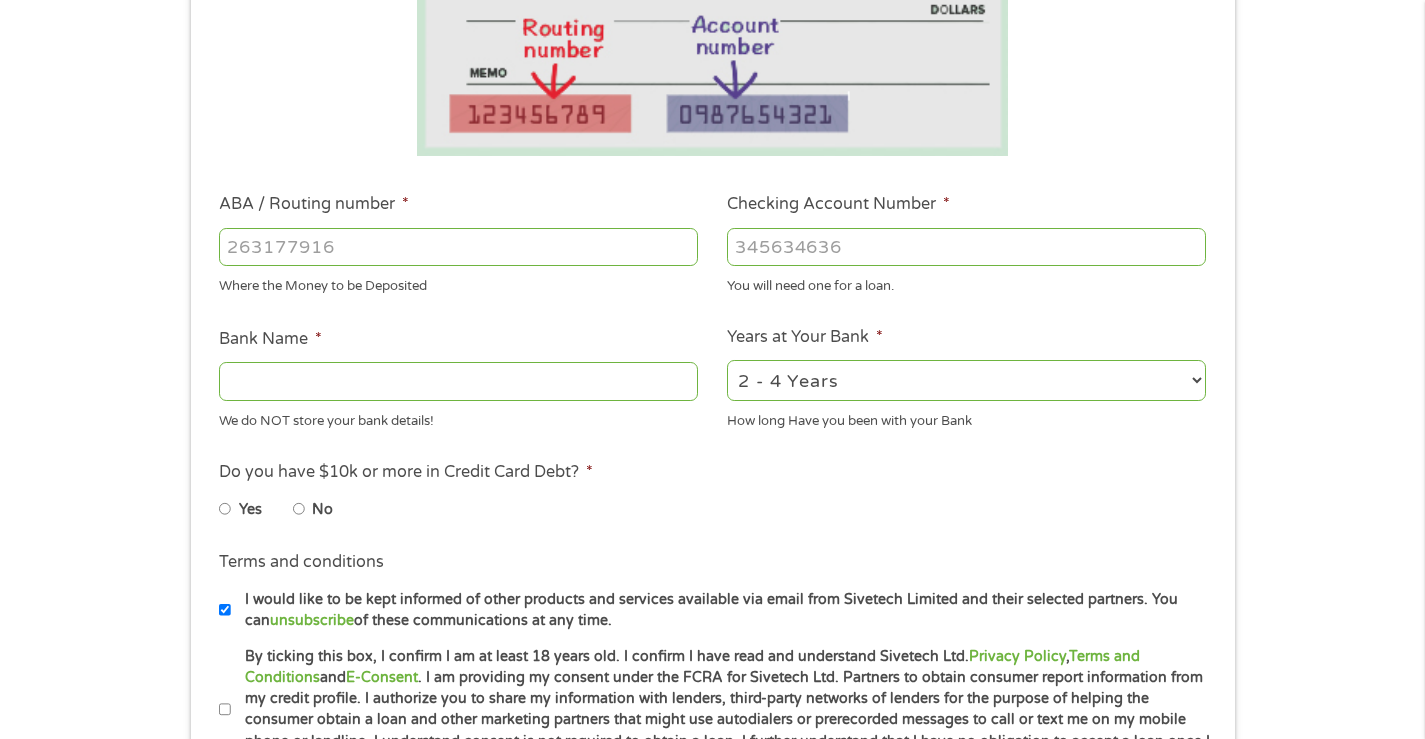 scroll, scrollTop: 80, scrollLeft: 0, axis: vertical 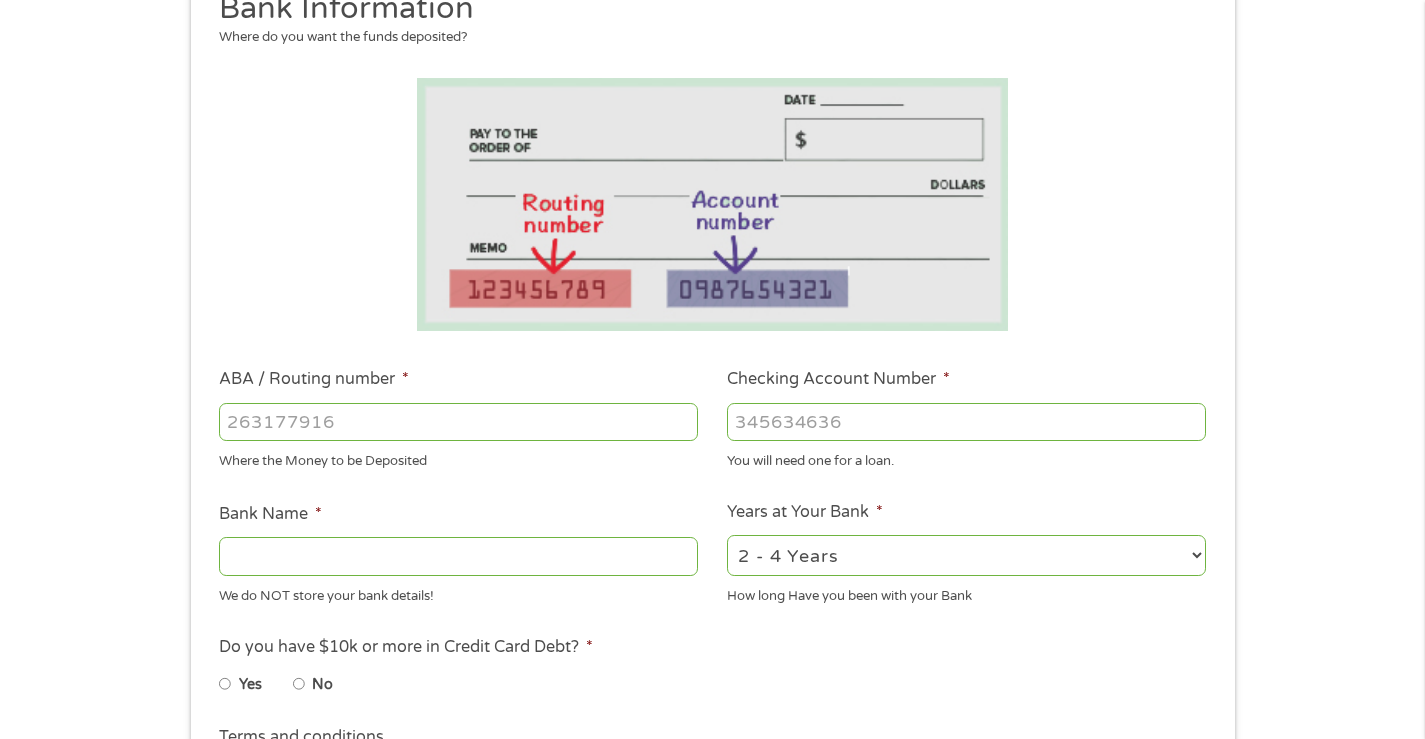 click on "ABA / Routing number *" at bounding box center [458, 422] 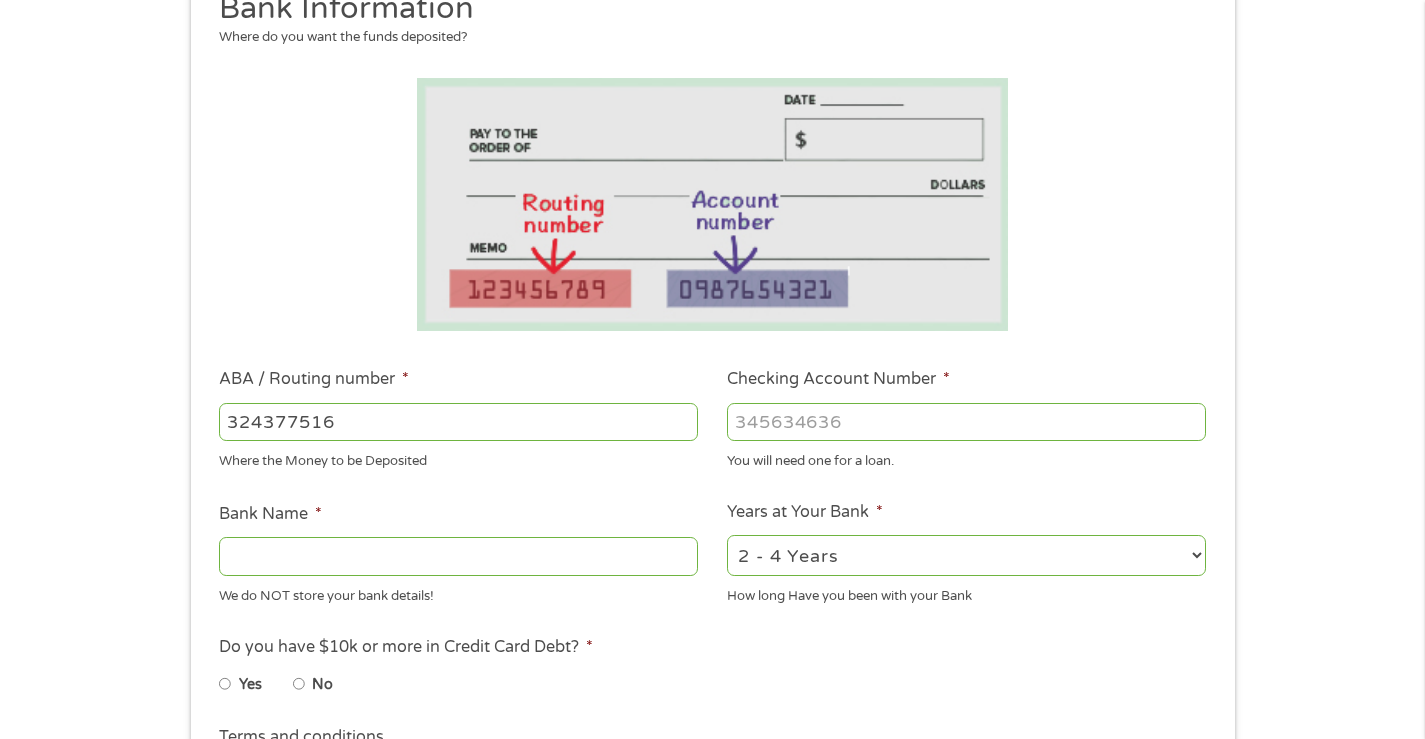 type on "324377516" 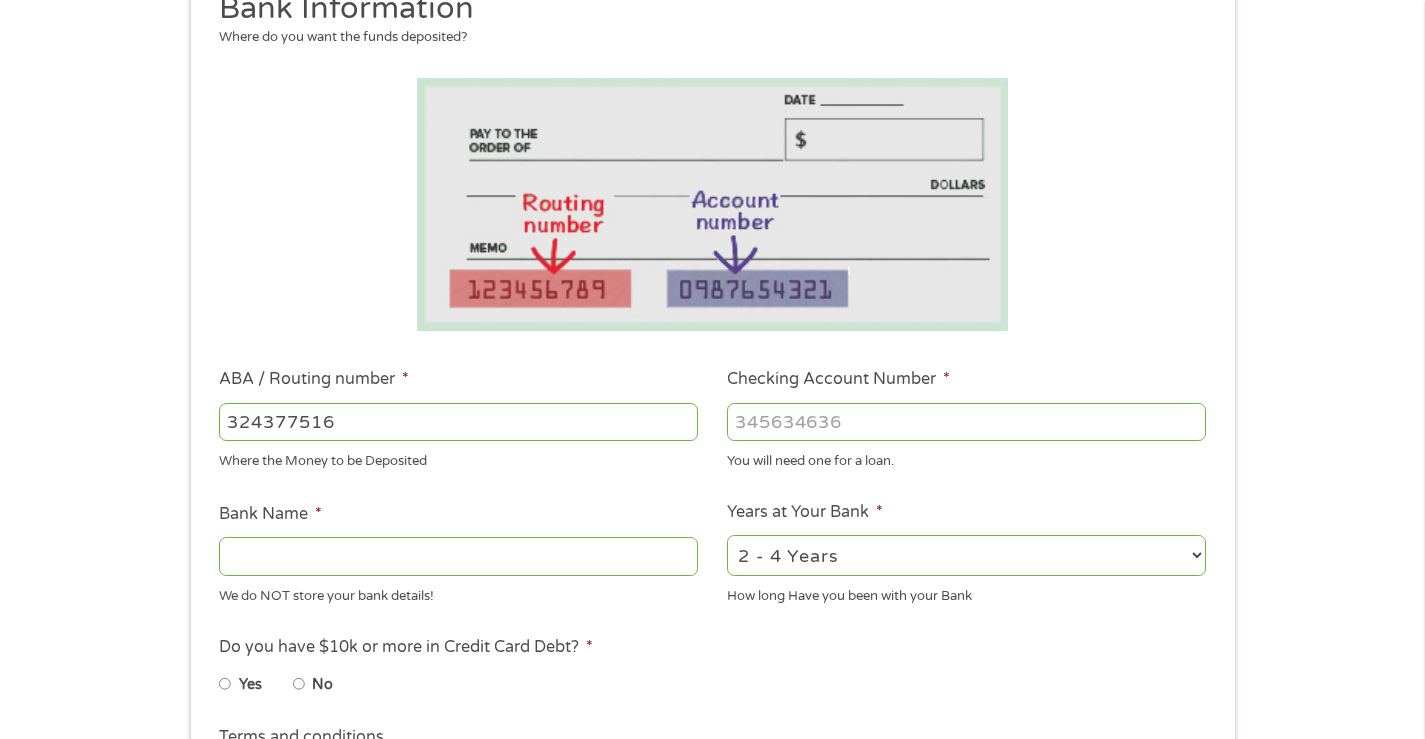 type on "AMERICA FIRST FEDERAL CREDIT UNION" 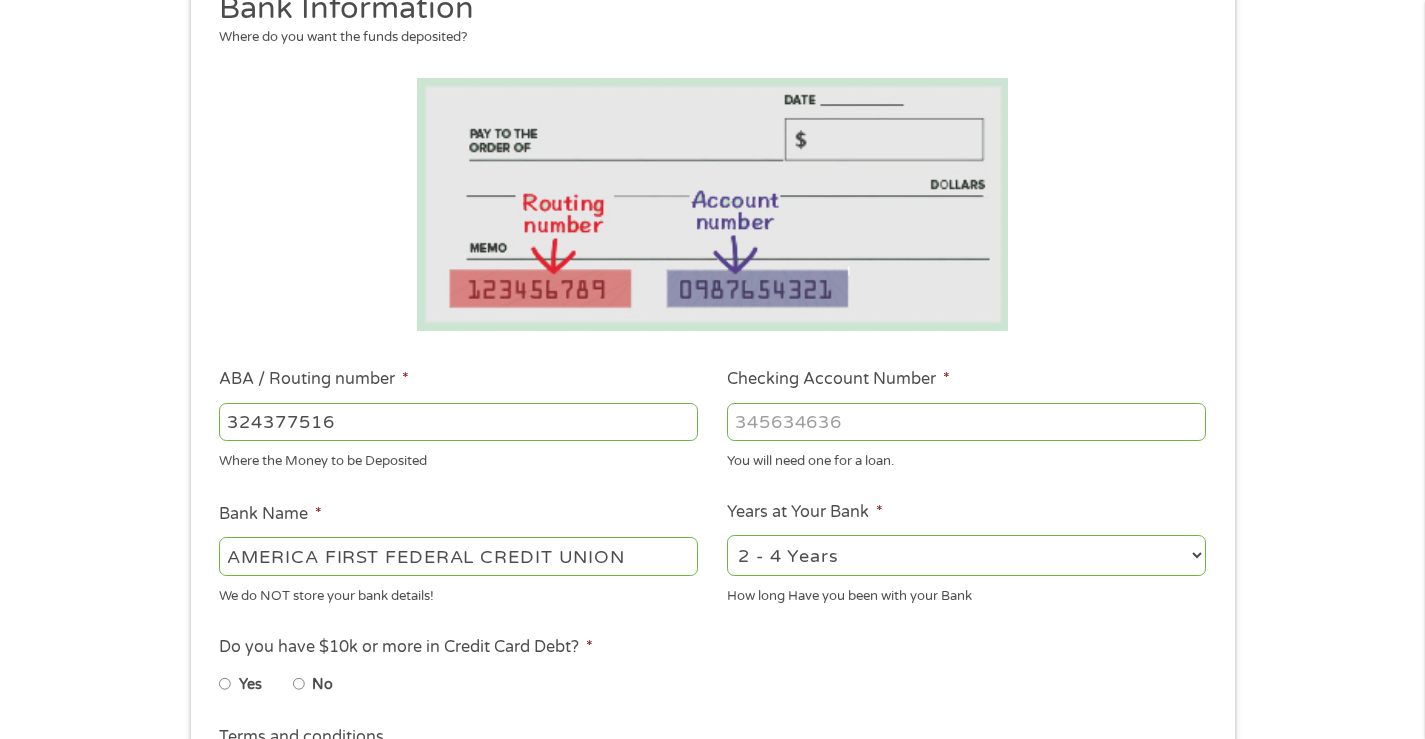 type on "[PHONE]" 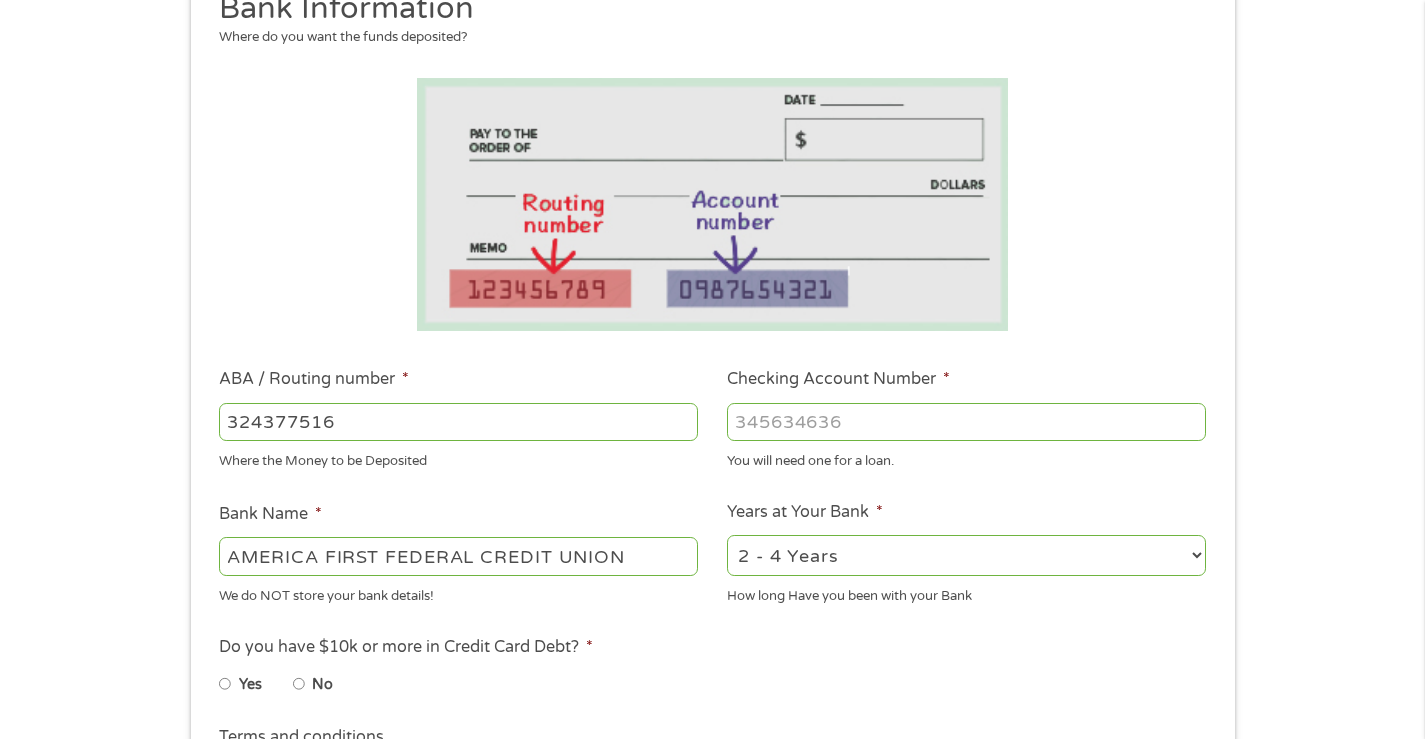 click on "2 - 4 Years 6 - 12 Months 1 - 2 Years Over 4 Years" at bounding box center (966, 555) 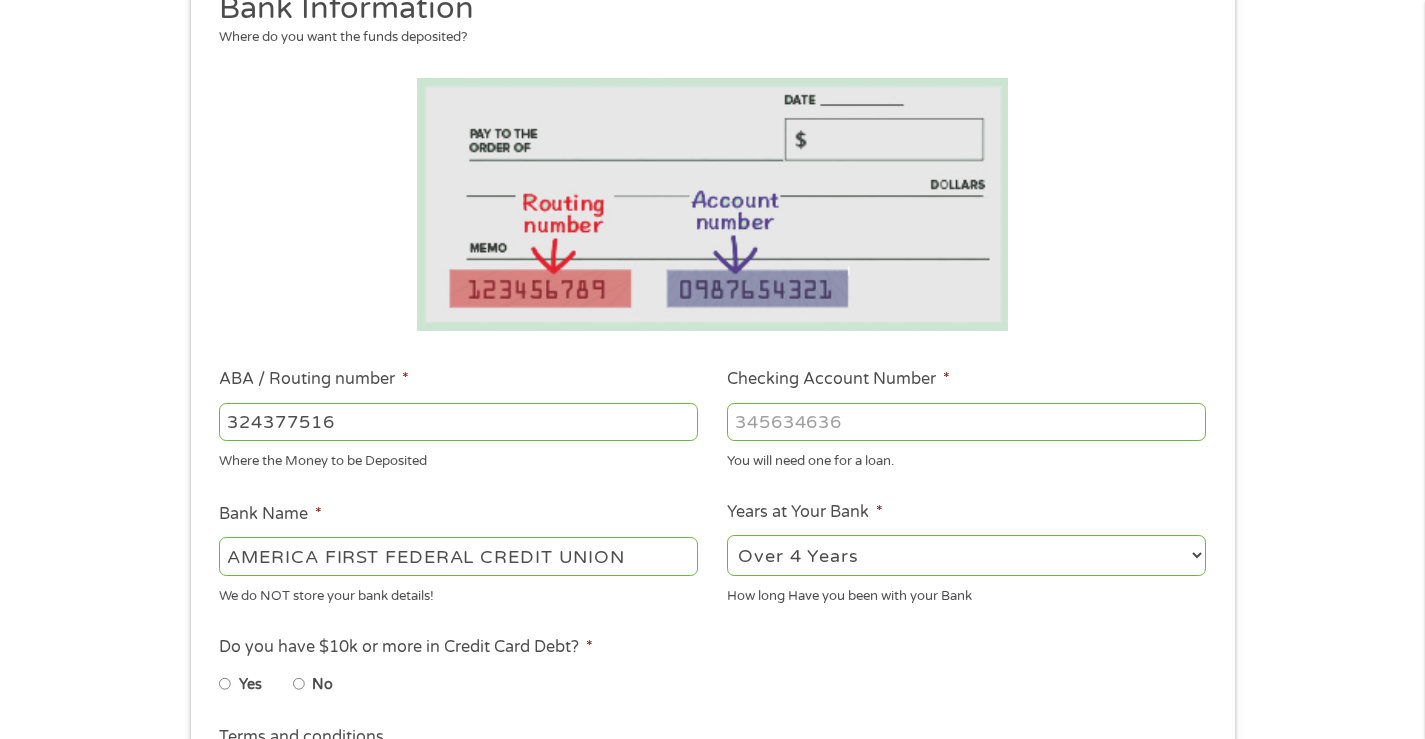 click on "2 - 4 Years 6 - 12 Months 1 - 2 Years Over 4 Years" at bounding box center [966, 555] 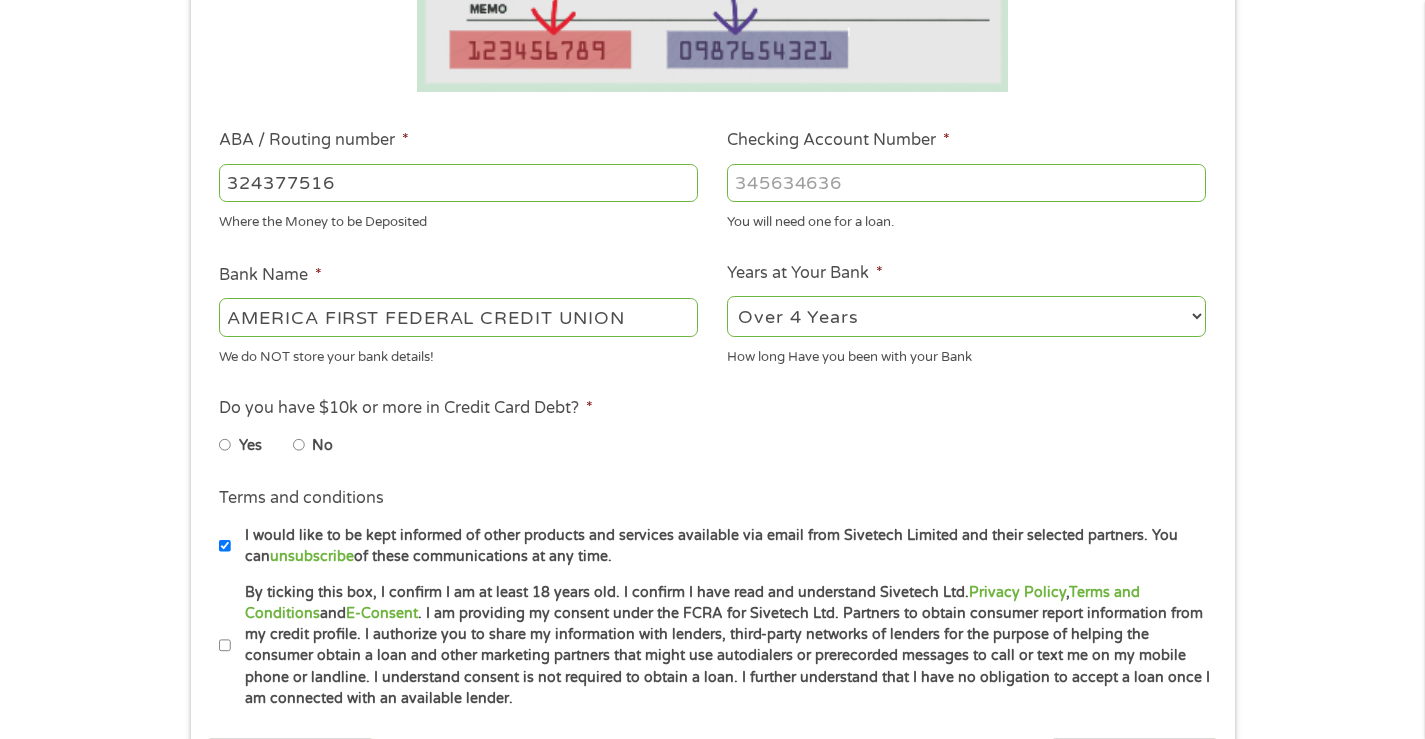 scroll, scrollTop: 700, scrollLeft: 0, axis: vertical 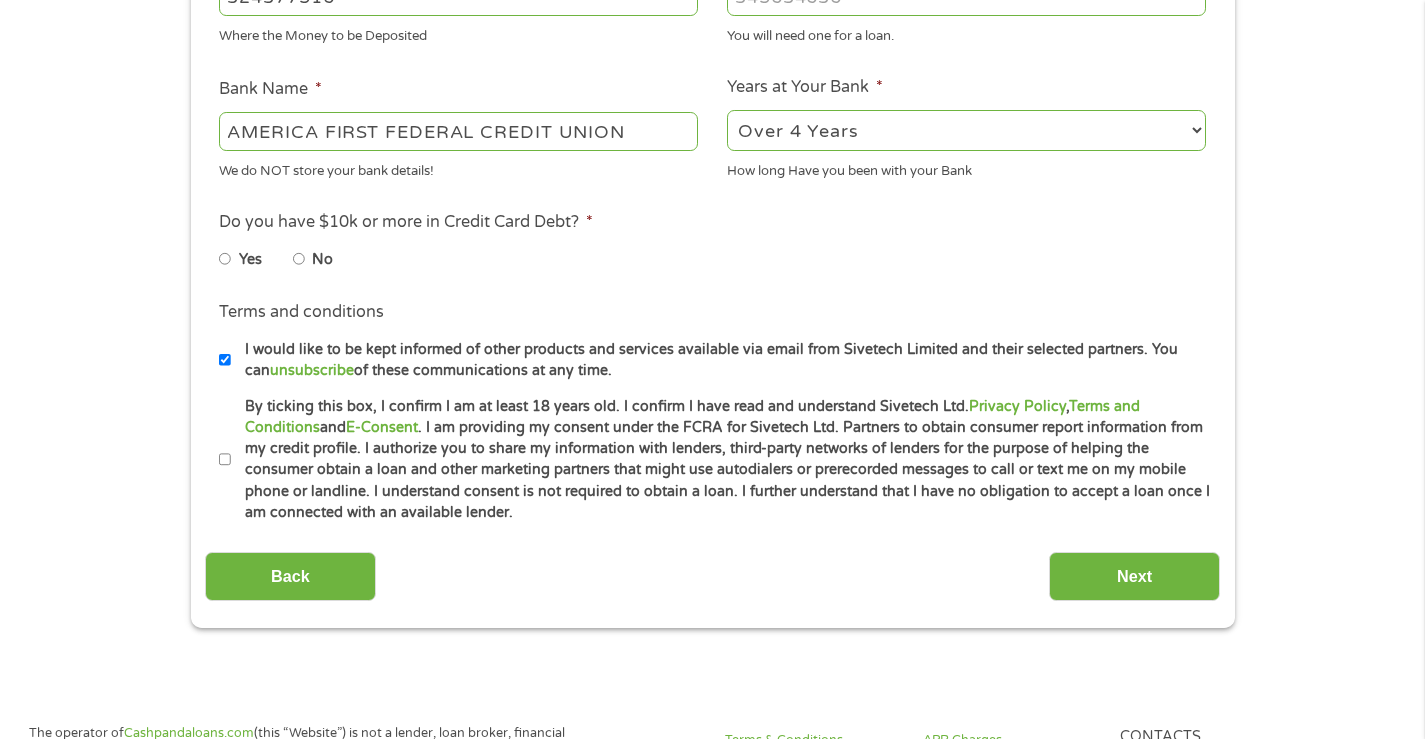 click on "No" at bounding box center [299, 259] 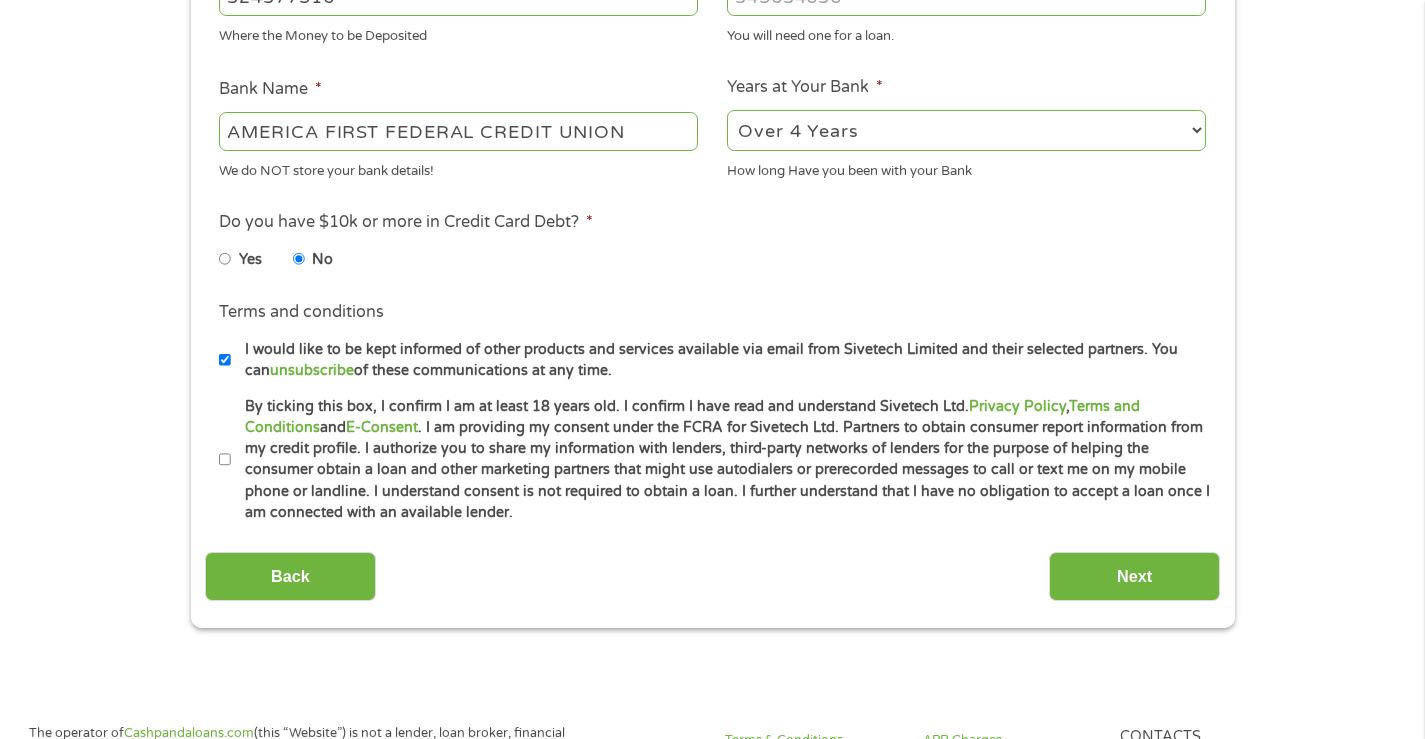 click on "By ticking this box, I confirm I am at least 18 years old. I confirm I have read and understand Sivetech Ltd.  Privacy Policy ,  Terms and Conditions  and  E-Consent . I am providing my consent under the FCRA for Sivetech Ltd. Partners to obtain consumer report information from my credit profile. I authorize you to share my information with lenders, third-party networks of lenders for the purpose of helping the consumer obtain a loan and other marketing partners that might use autodialers or prerecorded messages to call or text me on my mobile phone or landline. I understand consent is not required to obtain a loan. I further understand that I have no obligation to accept a loan once I am connected with an available lender." at bounding box center (225, 460) 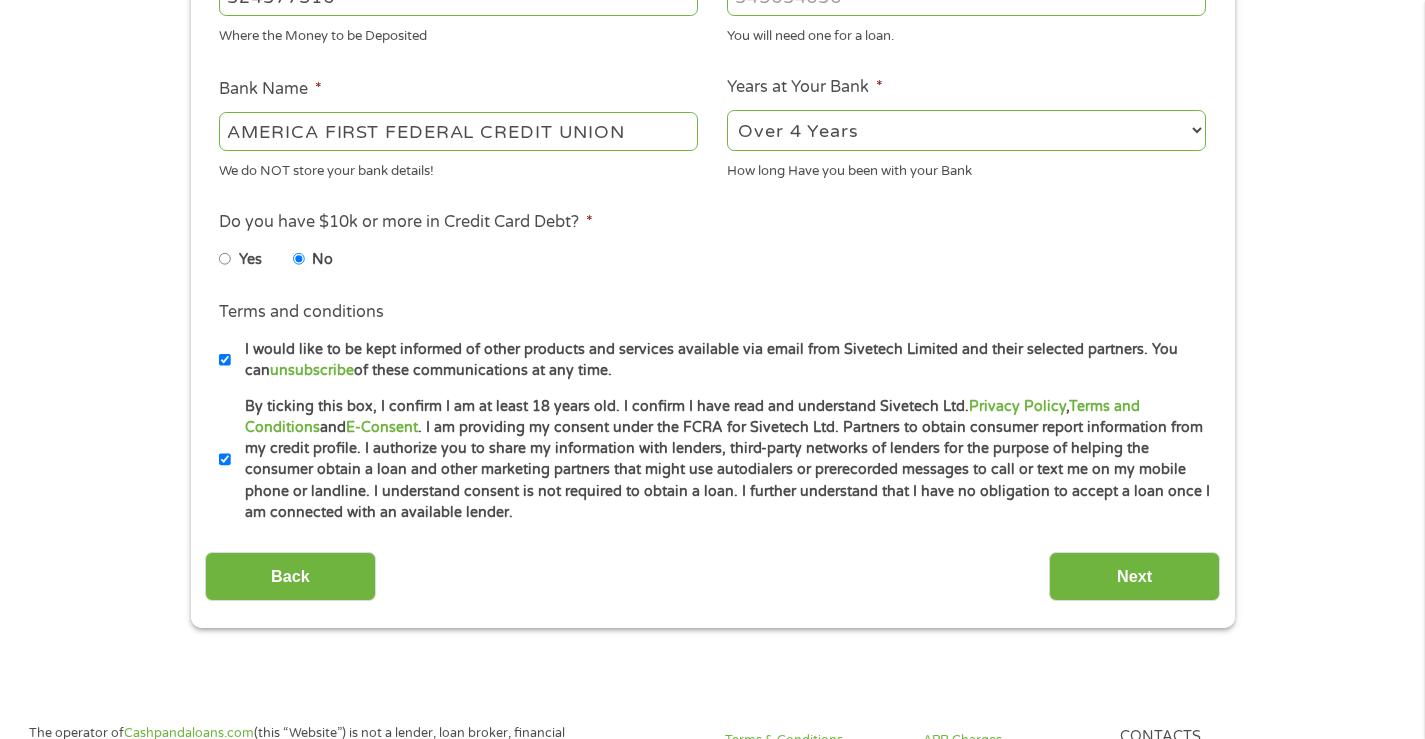 click on "I would like to be kept informed of other products and services available via email from Sivetech Limited and their selected partners. You can   unsubscribe   of these communications at any time." at bounding box center (225, 360) 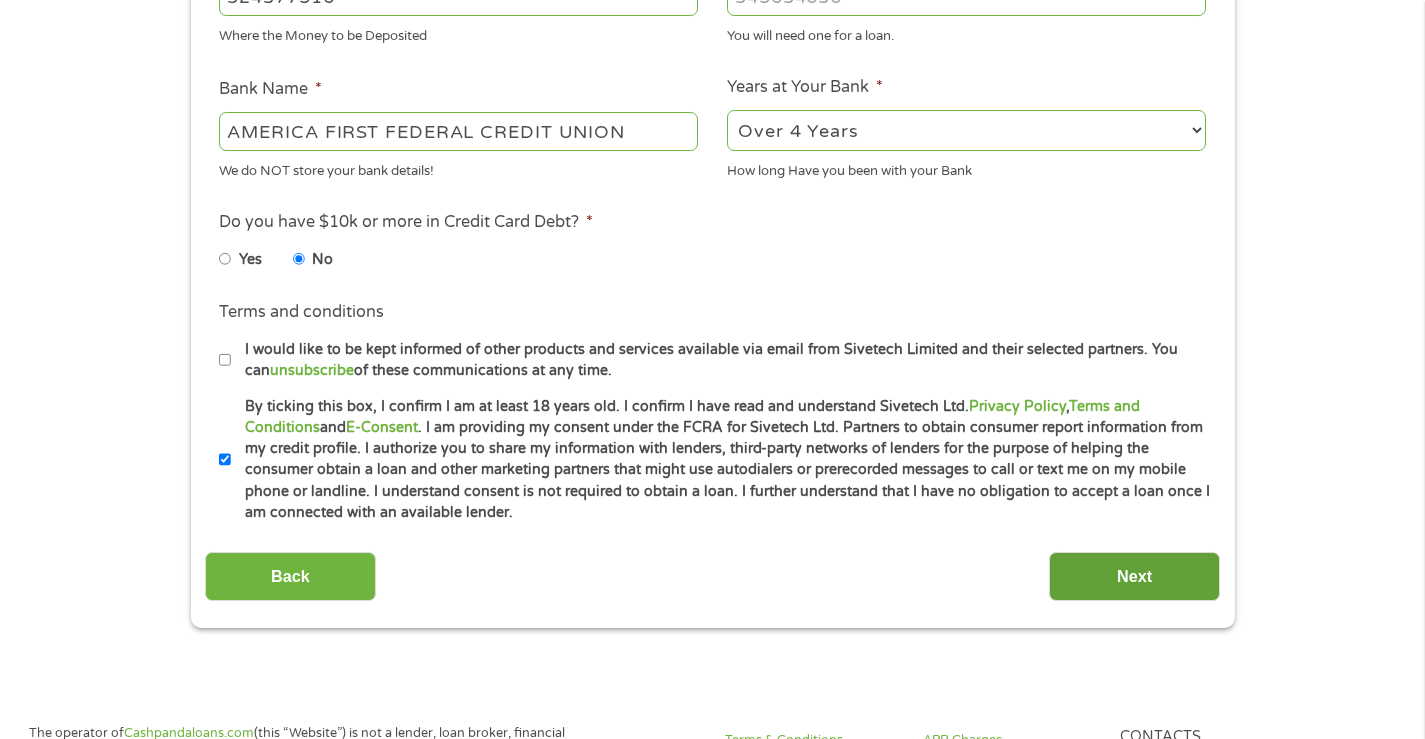 click on "Next" at bounding box center (1134, 576) 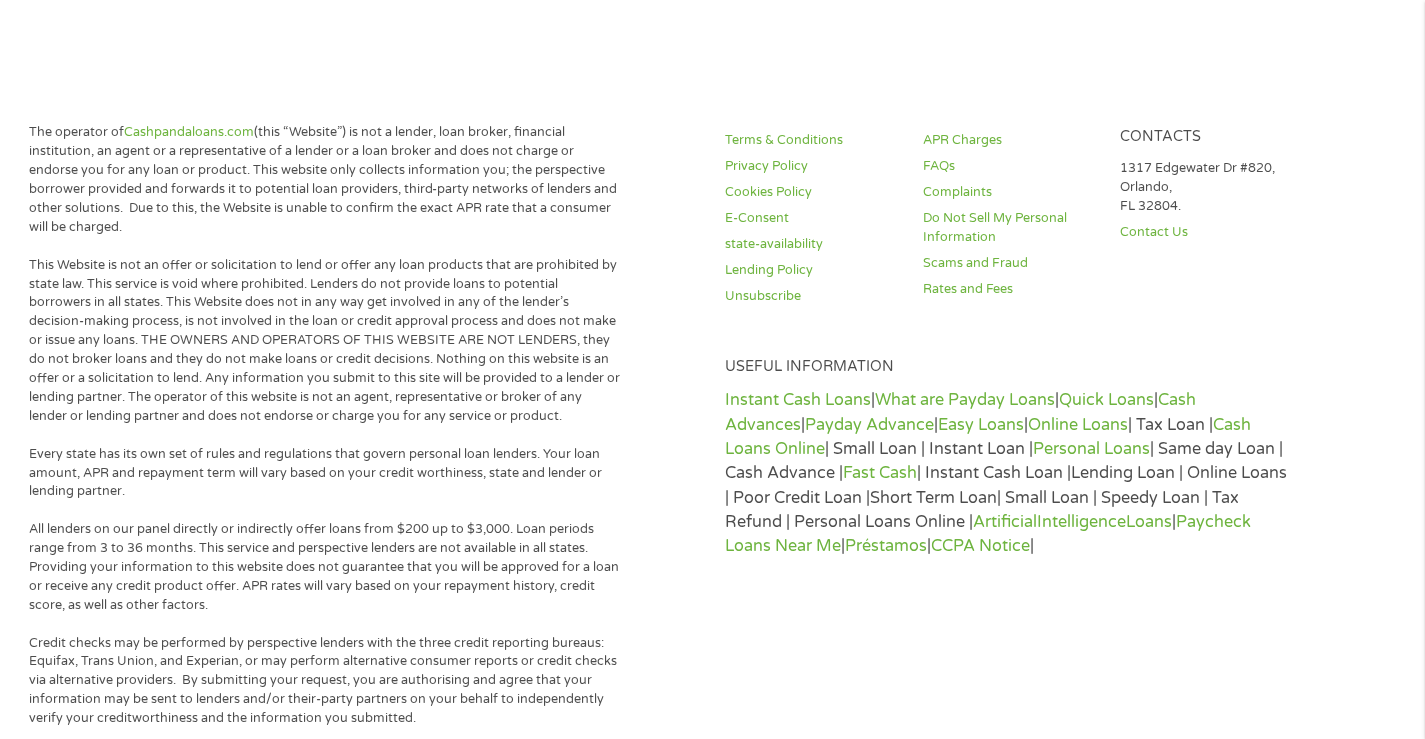scroll, scrollTop: 405, scrollLeft: 0, axis: vertical 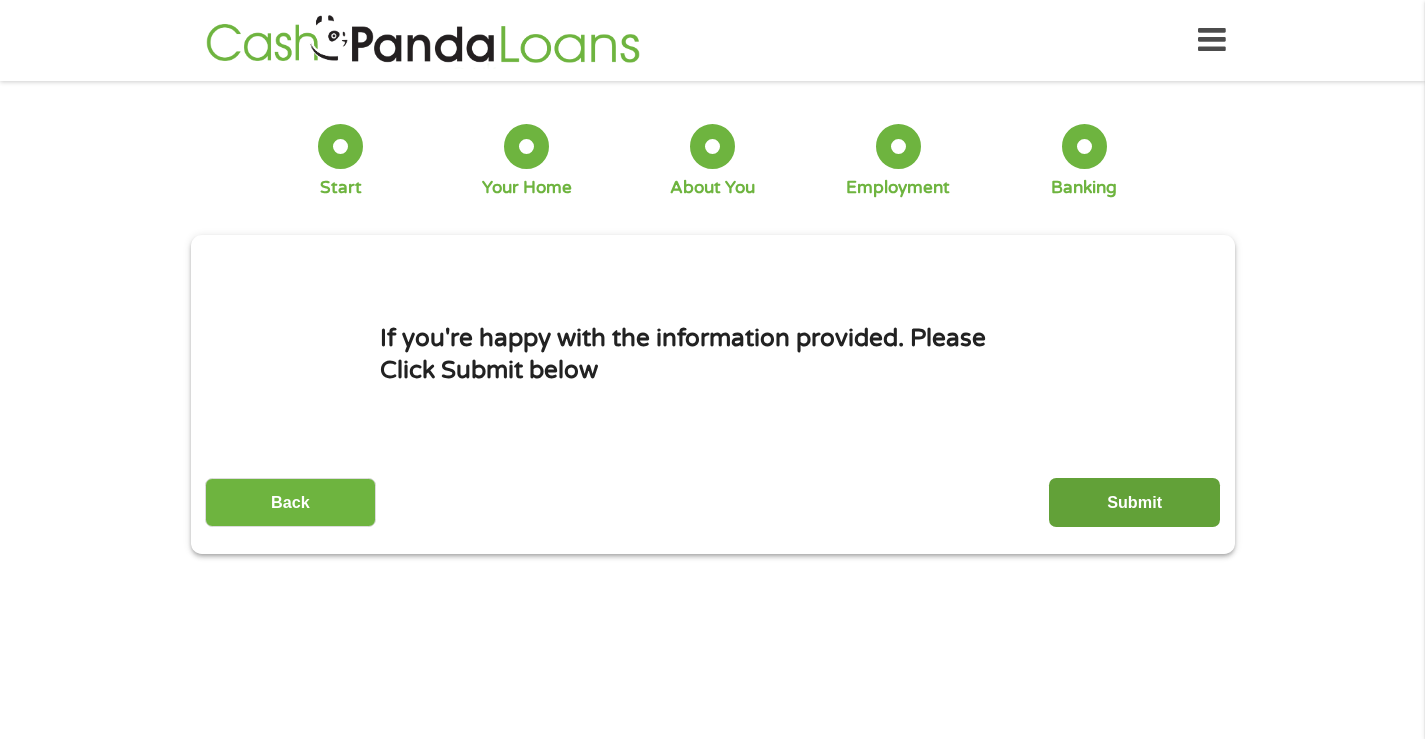 click on "Submit" at bounding box center [1134, 502] 